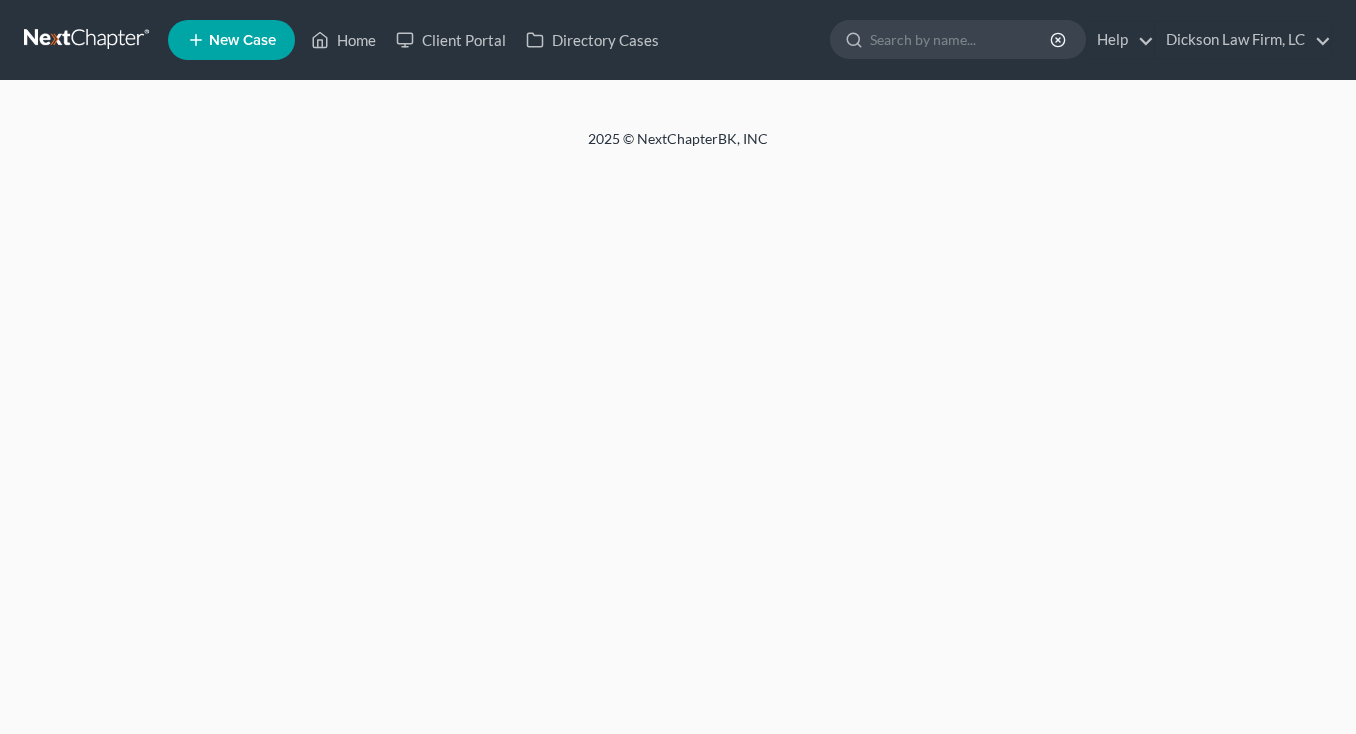 scroll, scrollTop: 0, scrollLeft: 0, axis: both 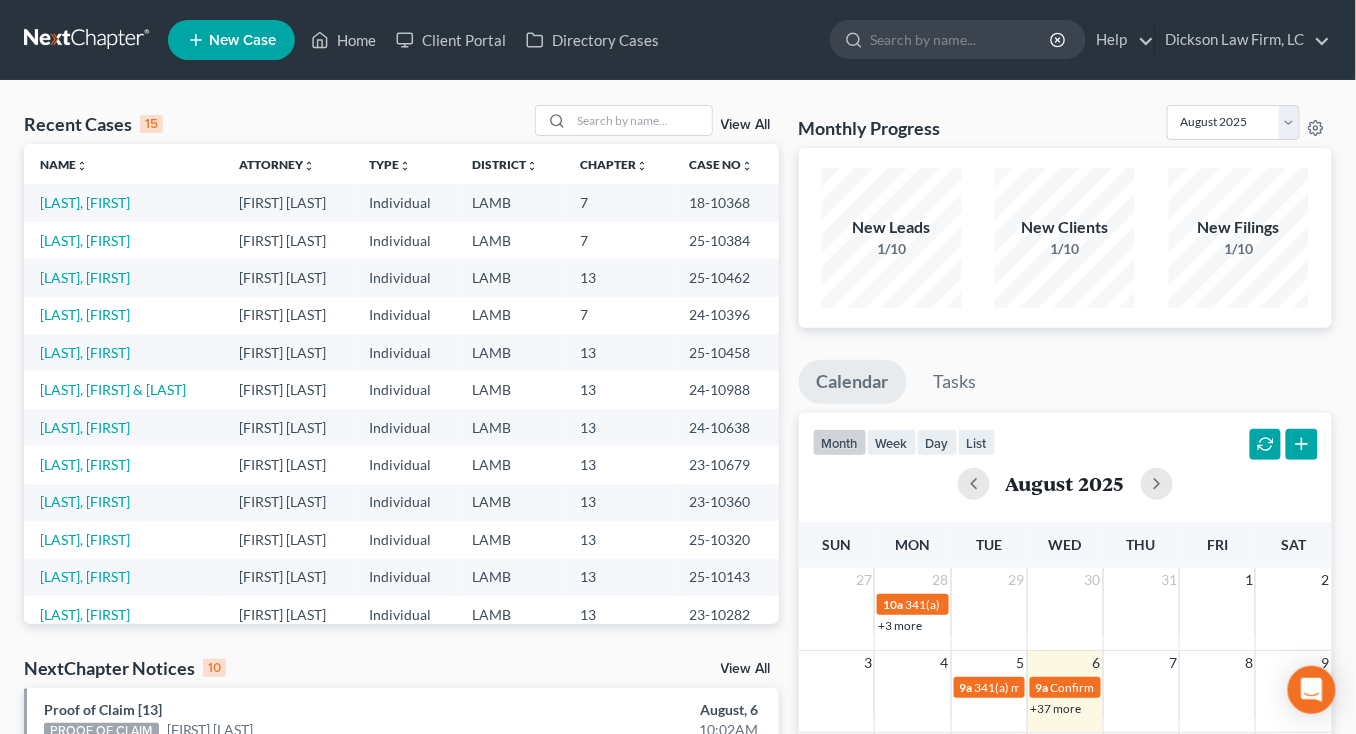 click at bounding box center (88, 40) 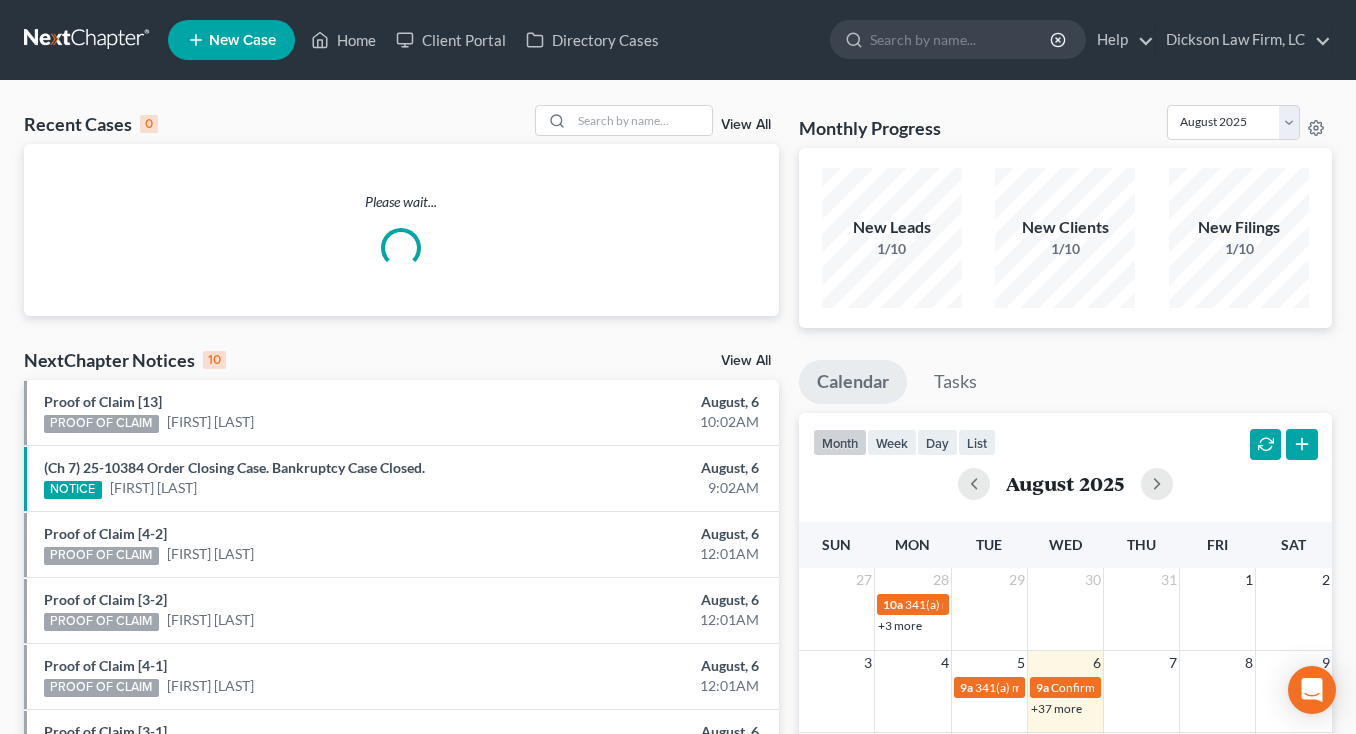 scroll, scrollTop: 0, scrollLeft: 0, axis: both 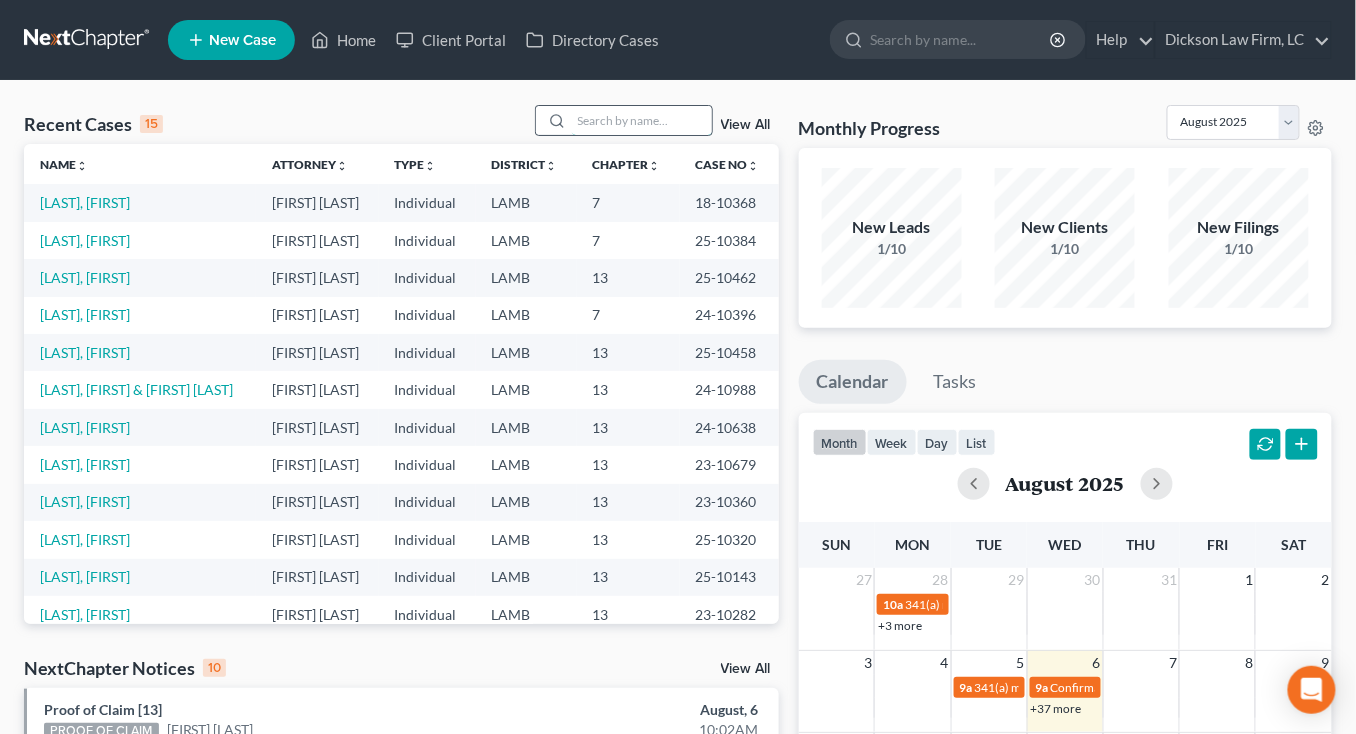 click at bounding box center (642, 120) 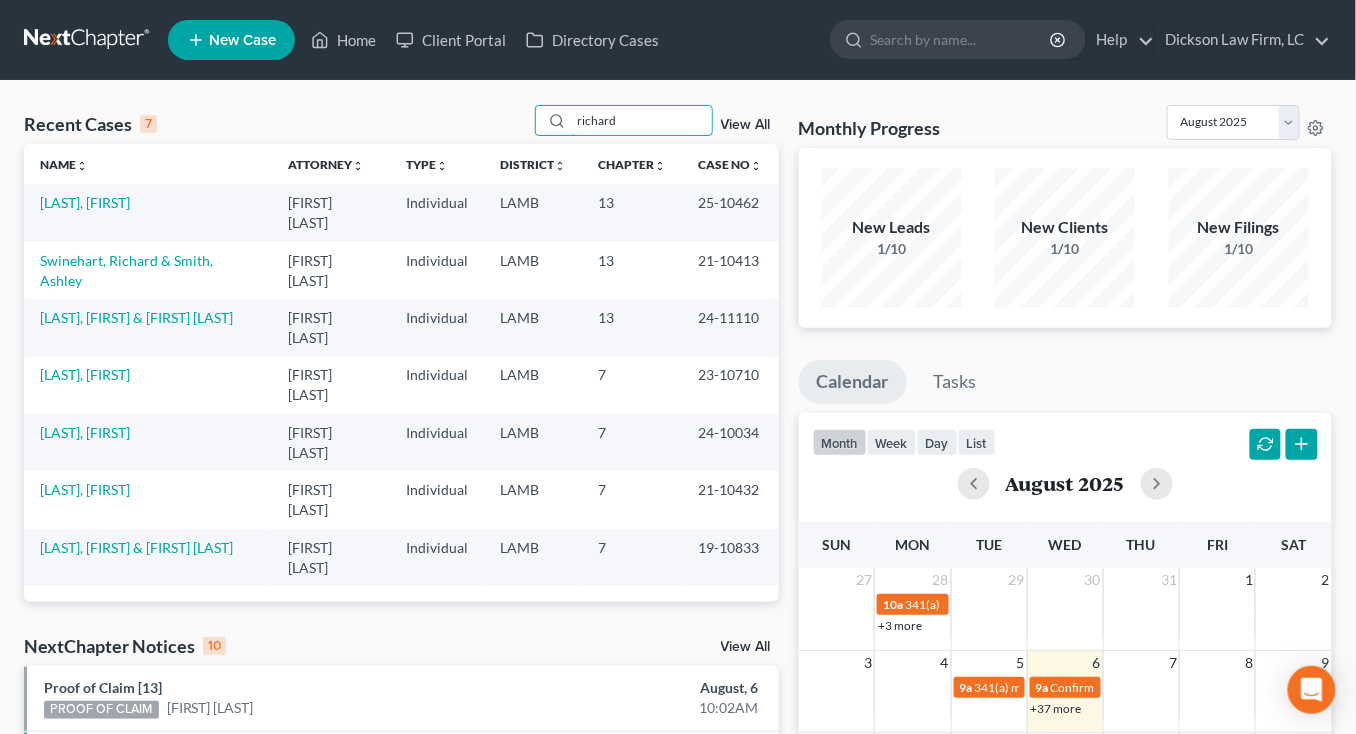 type on "richard" 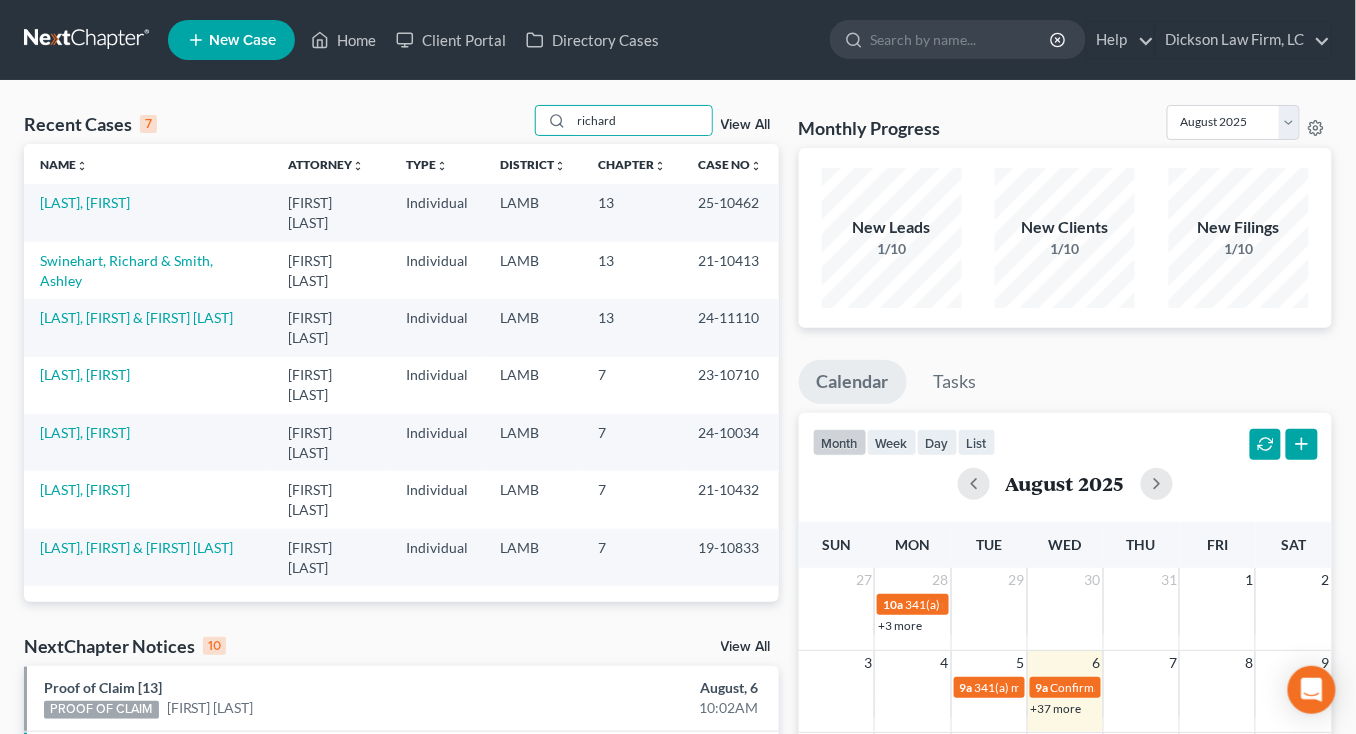click on "[FIRST], [FIRST]" at bounding box center [148, 212] 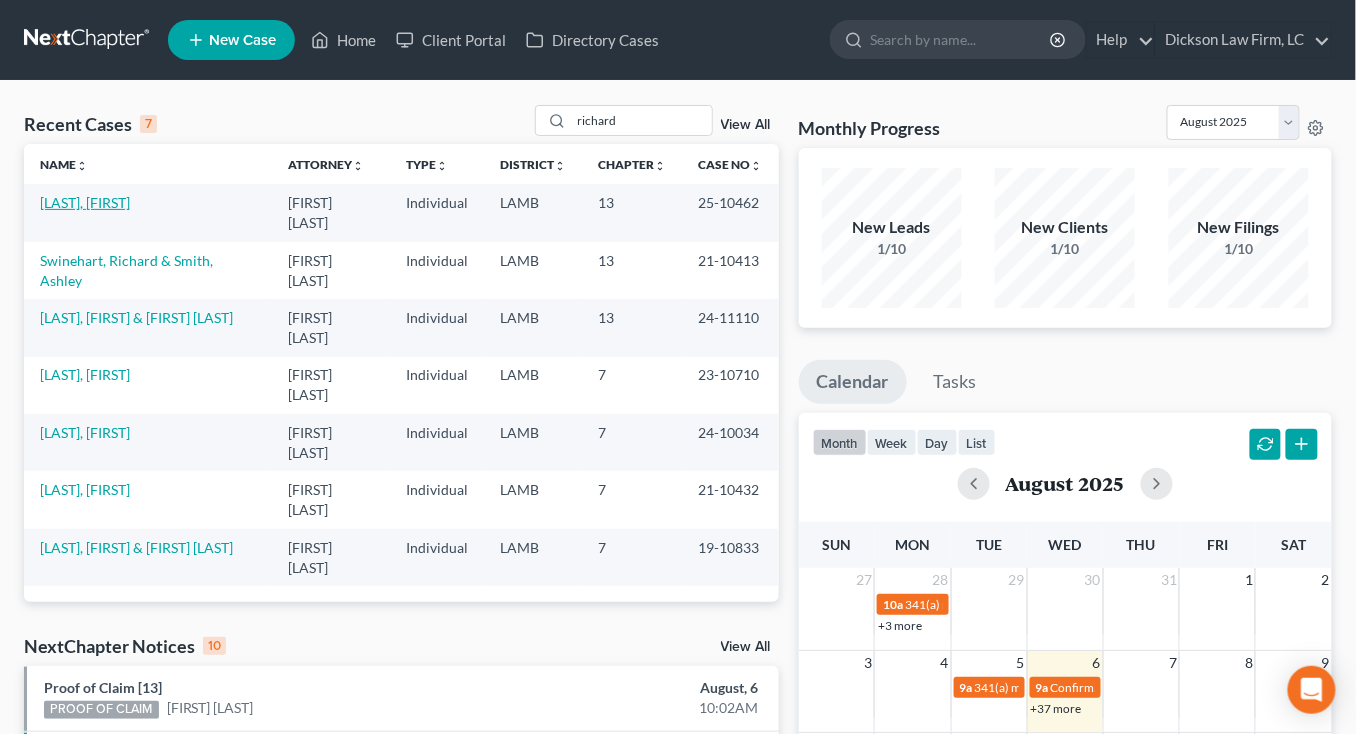click on "[FIRST], [FIRST]" at bounding box center (85, 202) 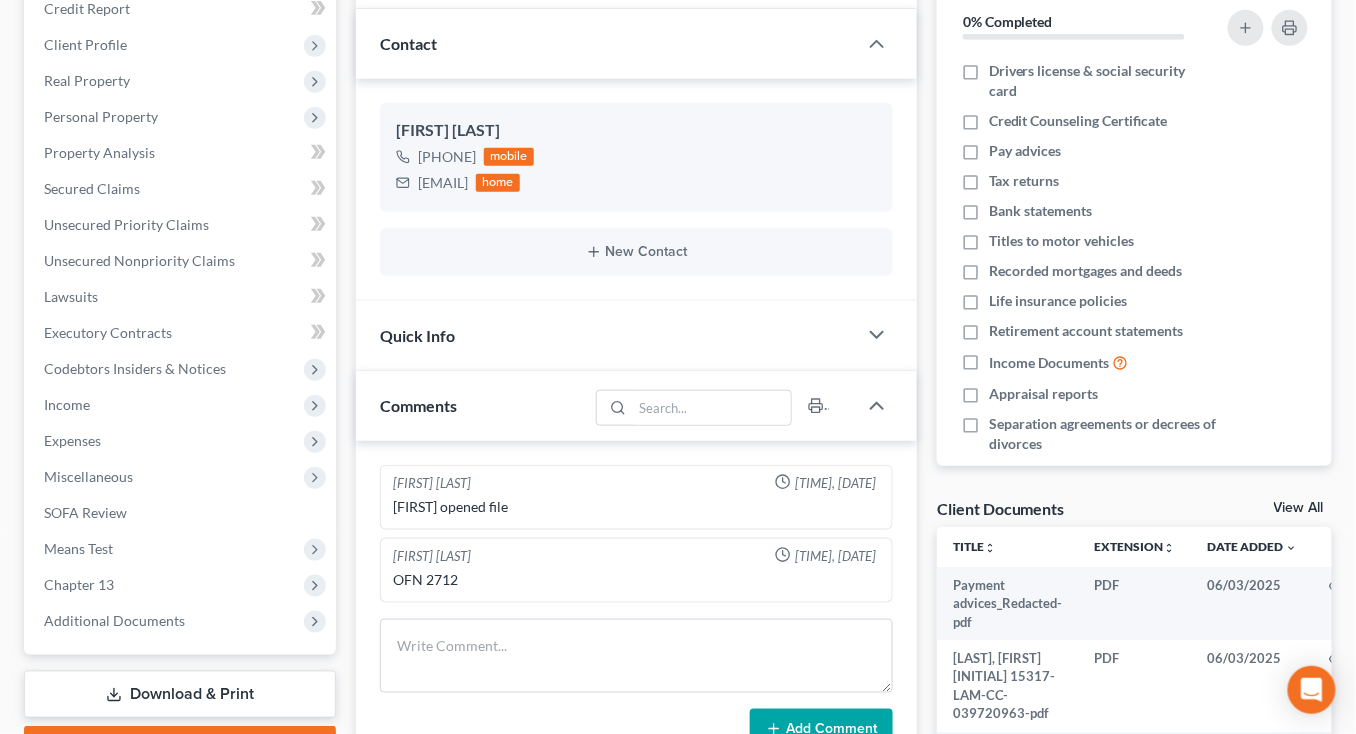 scroll, scrollTop: 492, scrollLeft: 0, axis: vertical 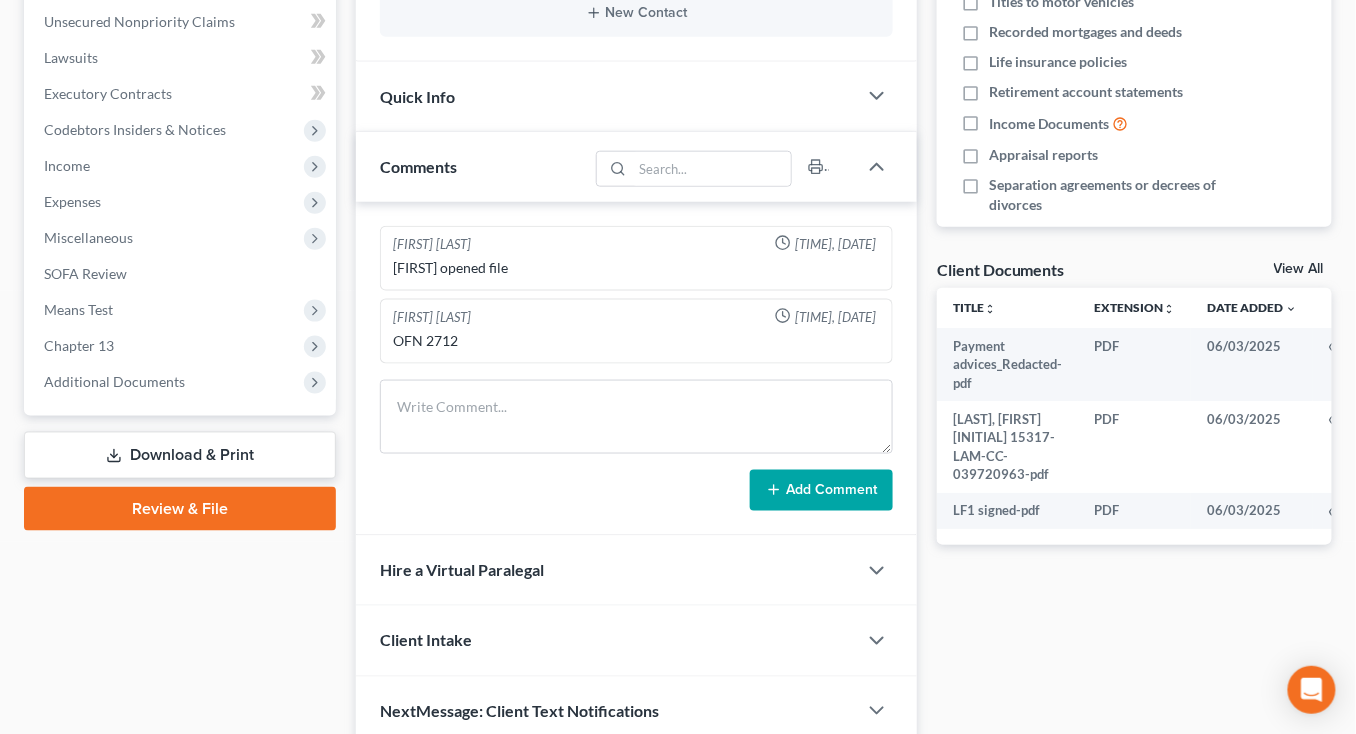 drag, startPoint x: 115, startPoint y: 392, endPoint x: 118, endPoint y: 406, distance: 14.3178215 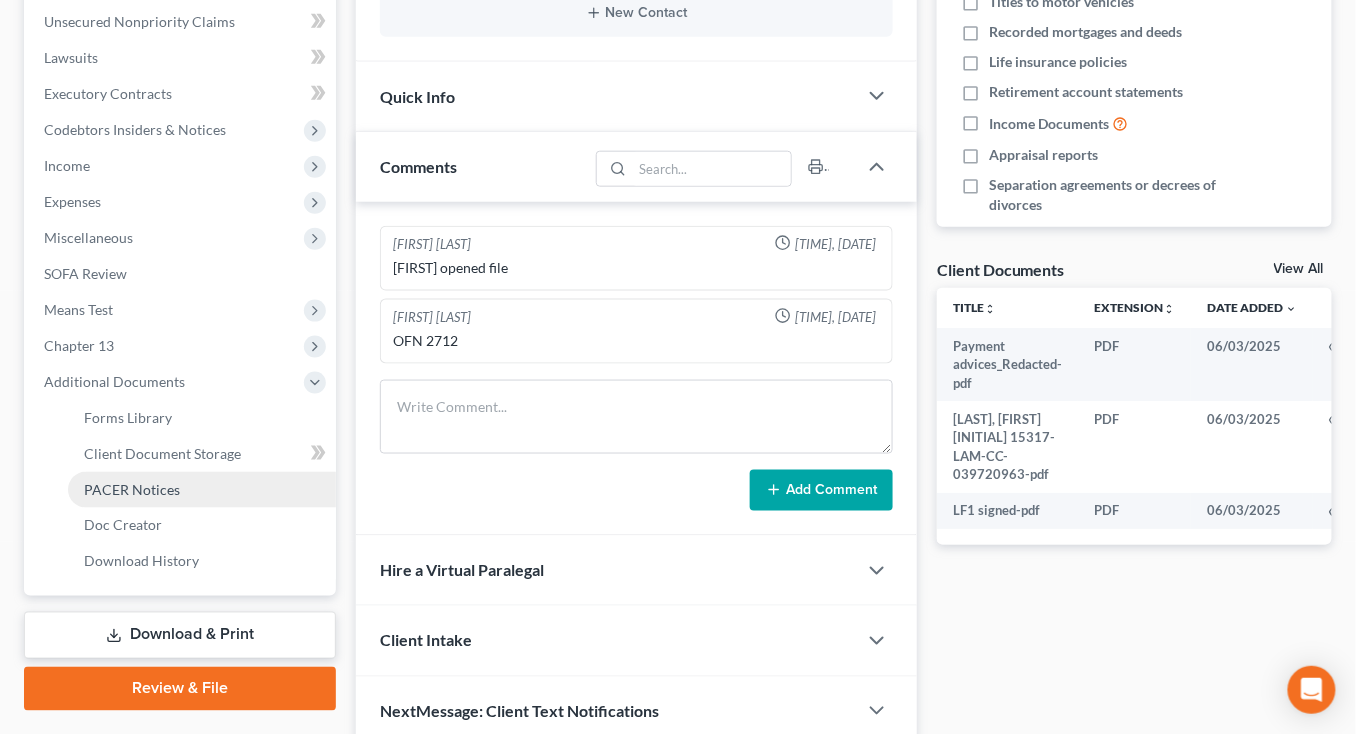 drag, startPoint x: 118, startPoint y: 487, endPoint x: 145, endPoint y: 487, distance: 27 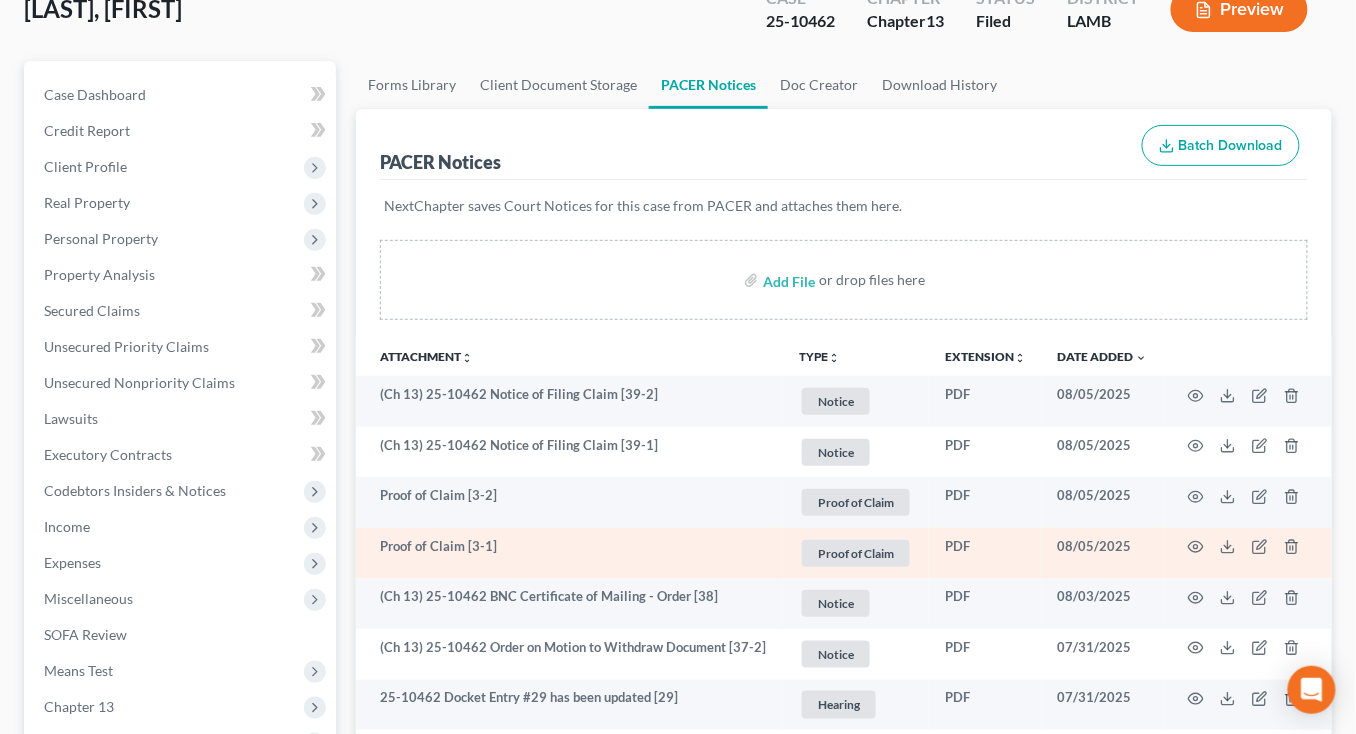 scroll, scrollTop: 137, scrollLeft: 0, axis: vertical 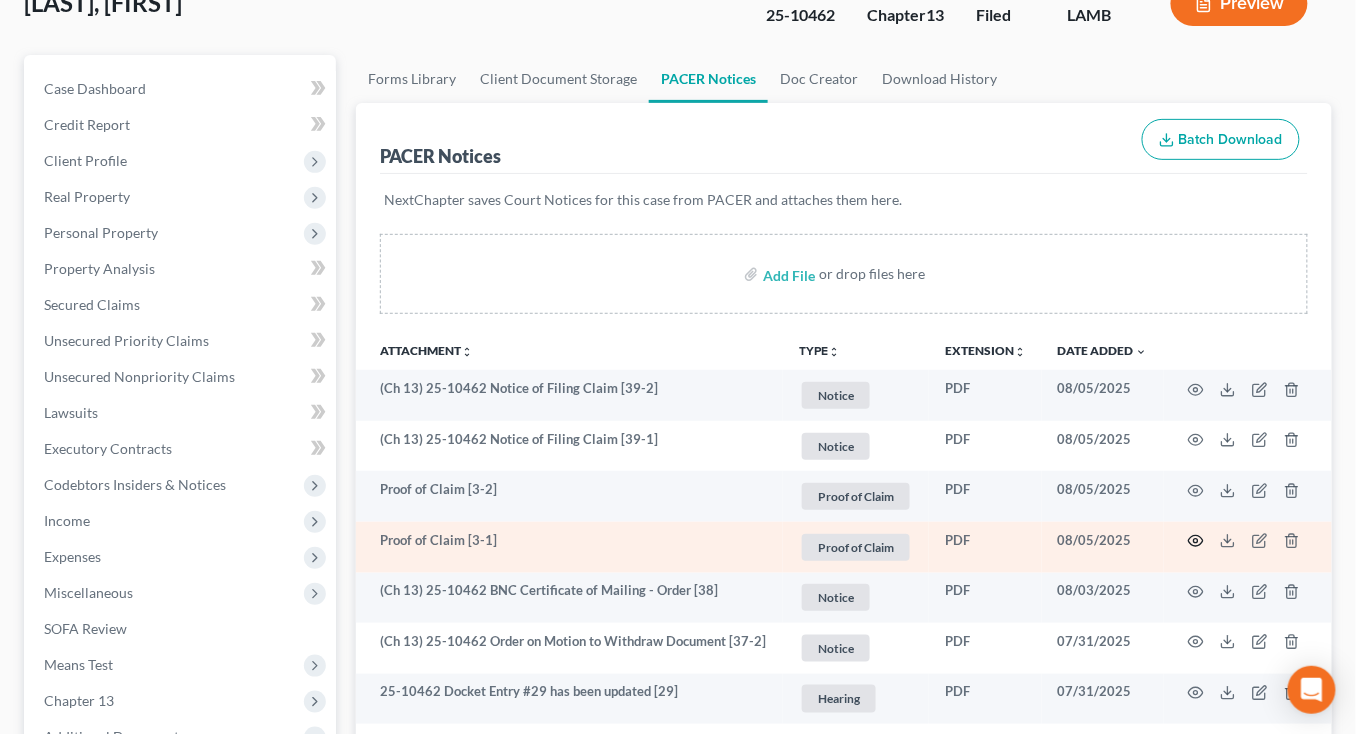 click 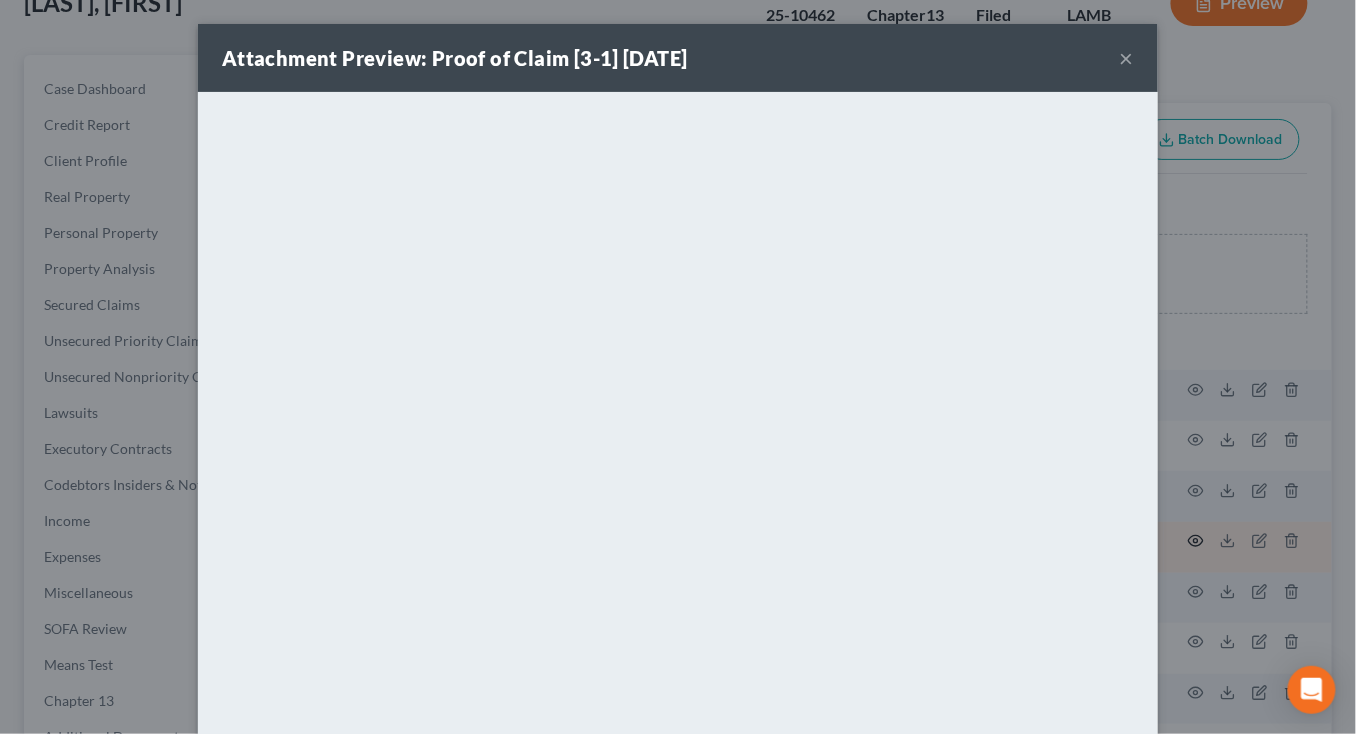 scroll, scrollTop: 7, scrollLeft: 0, axis: vertical 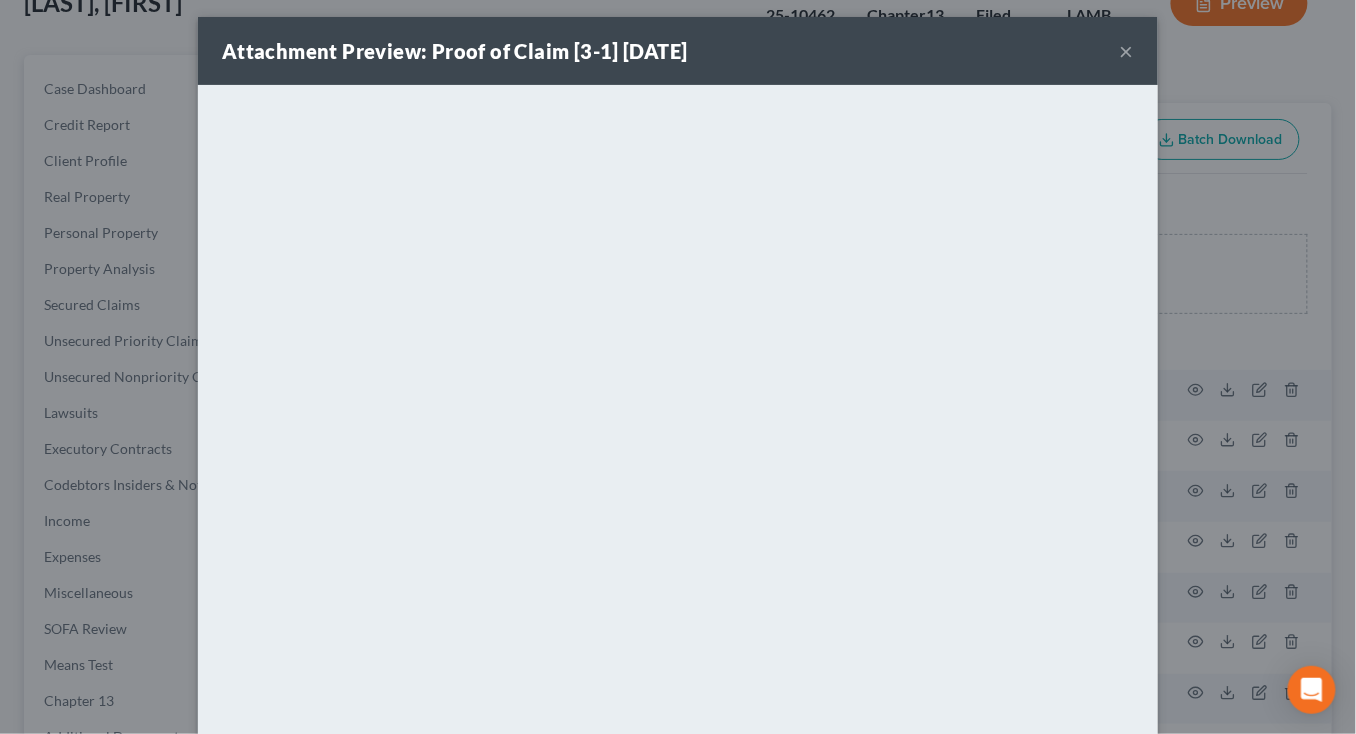 drag, startPoint x: 1130, startPoint y: 52, endPoint x: 1109, endPoint y: 68, distance: 26.400757 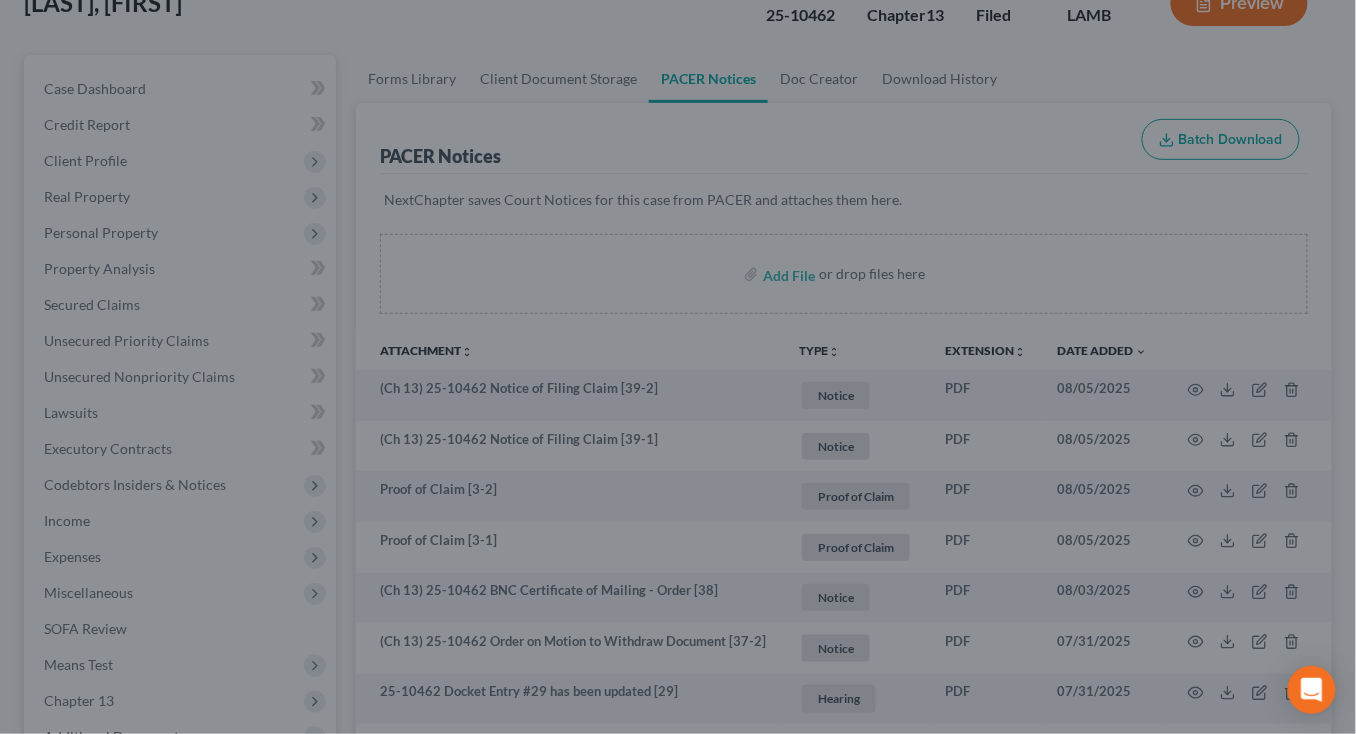 scroll, scrollTop: 0, scrollLeft: 0, axis: both 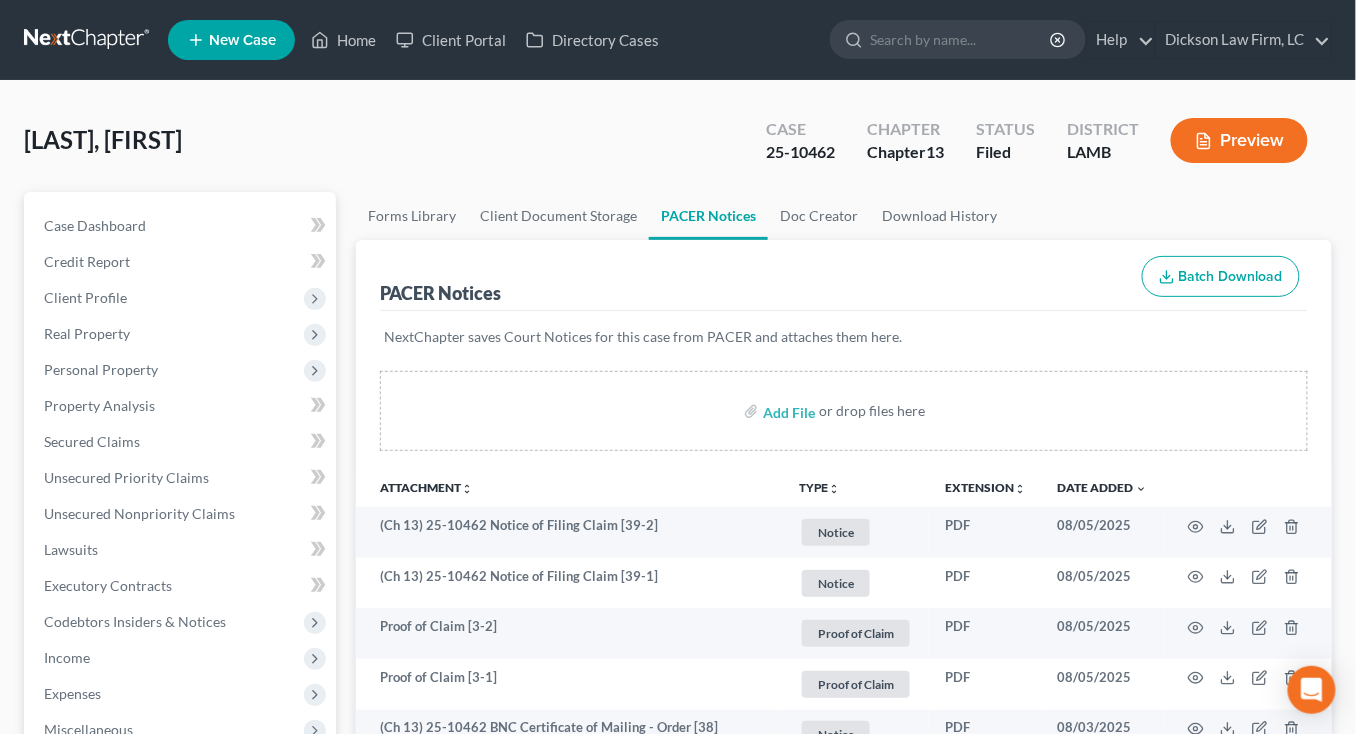 click at bounding box center (88, 40) 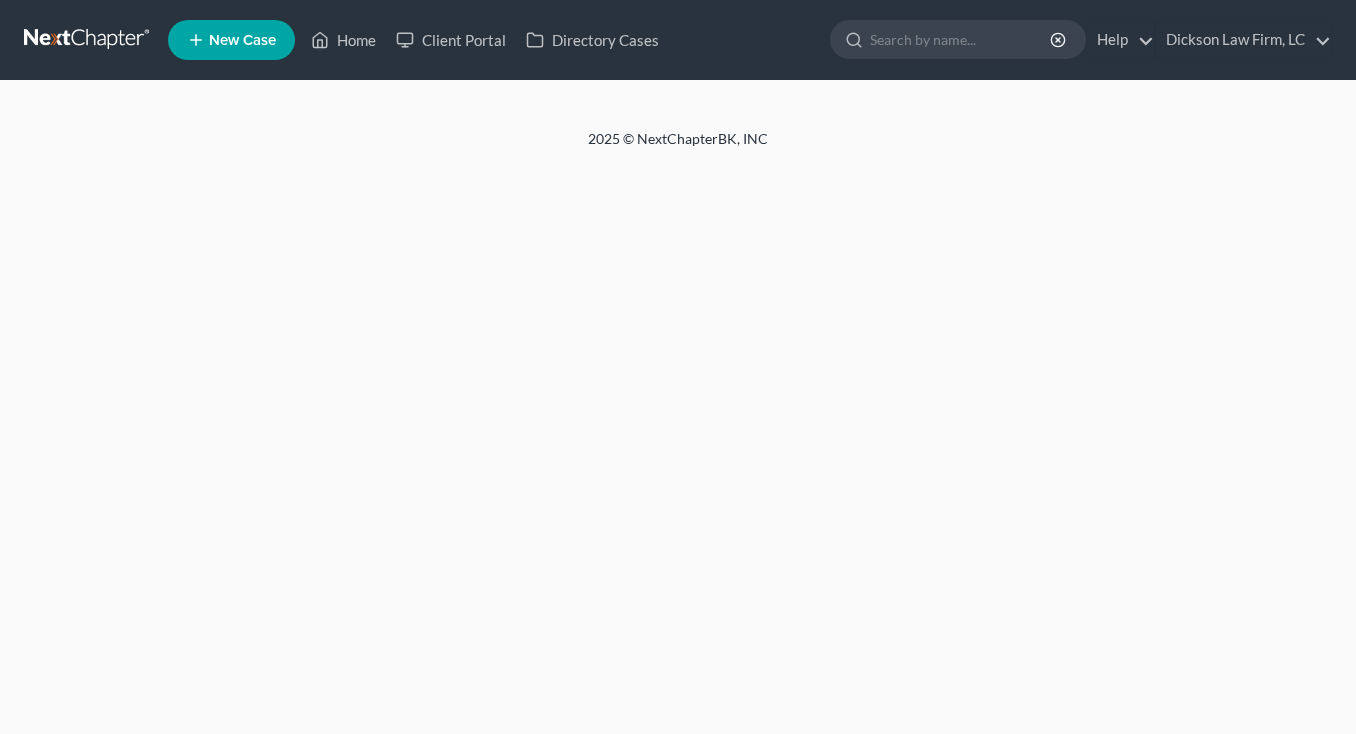 scroll, scrollTop: 0, scrollLeft: 0, axis: both 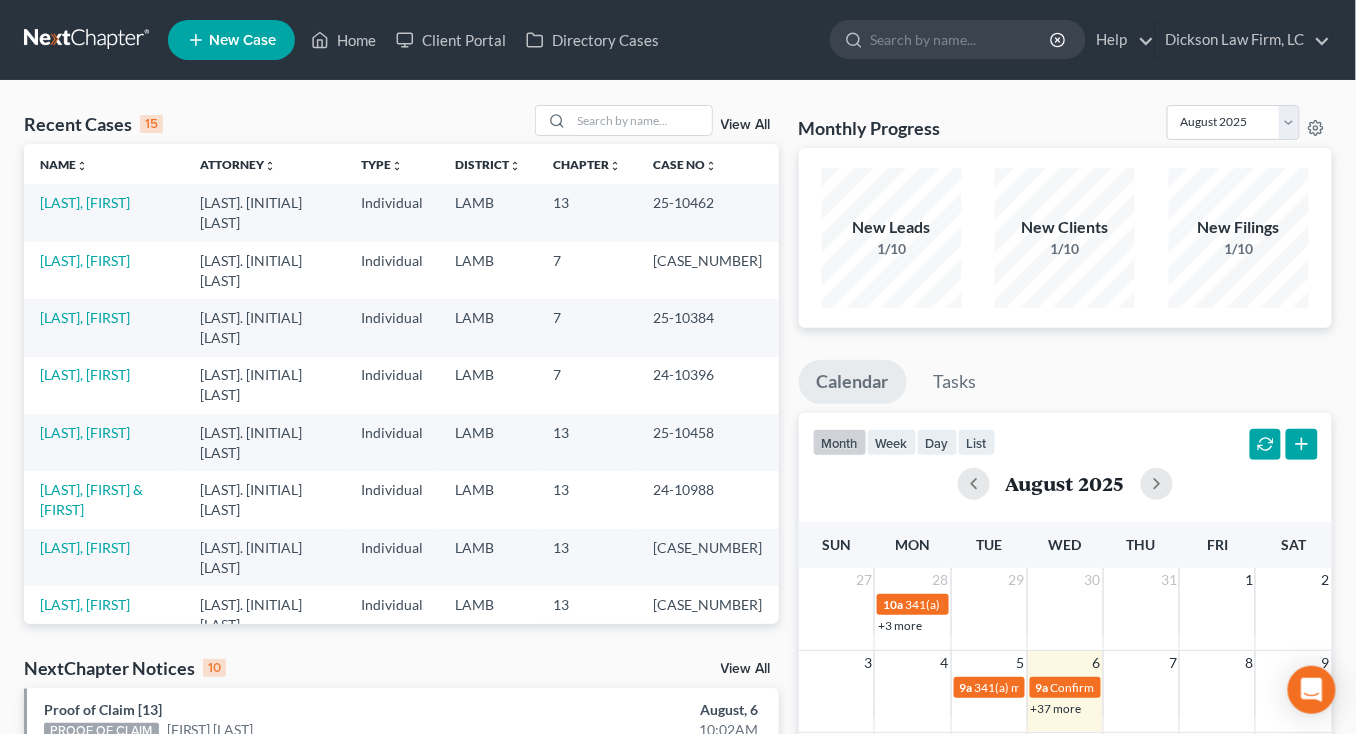 click on "LAMB" at bounding box center (489, 327) 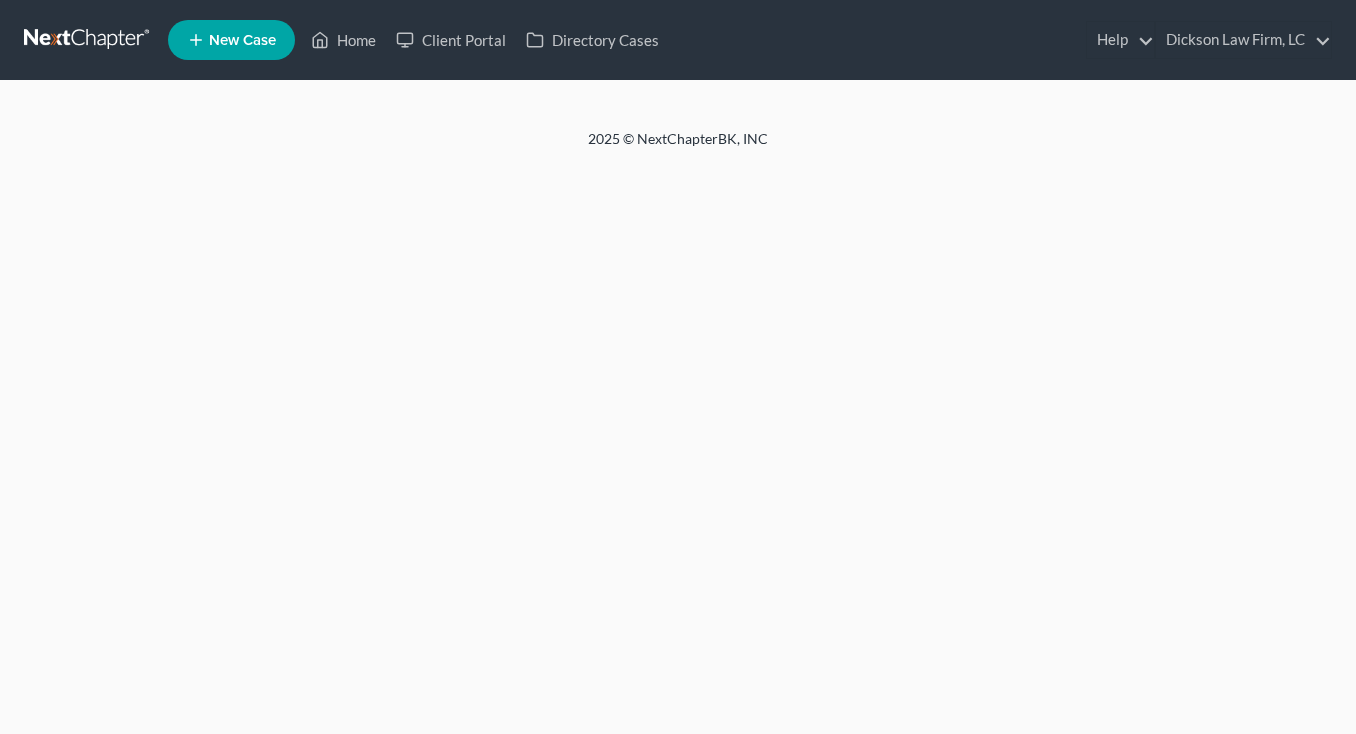 scroll, scrollTop: 0, scrollLeft: 0, axis: both 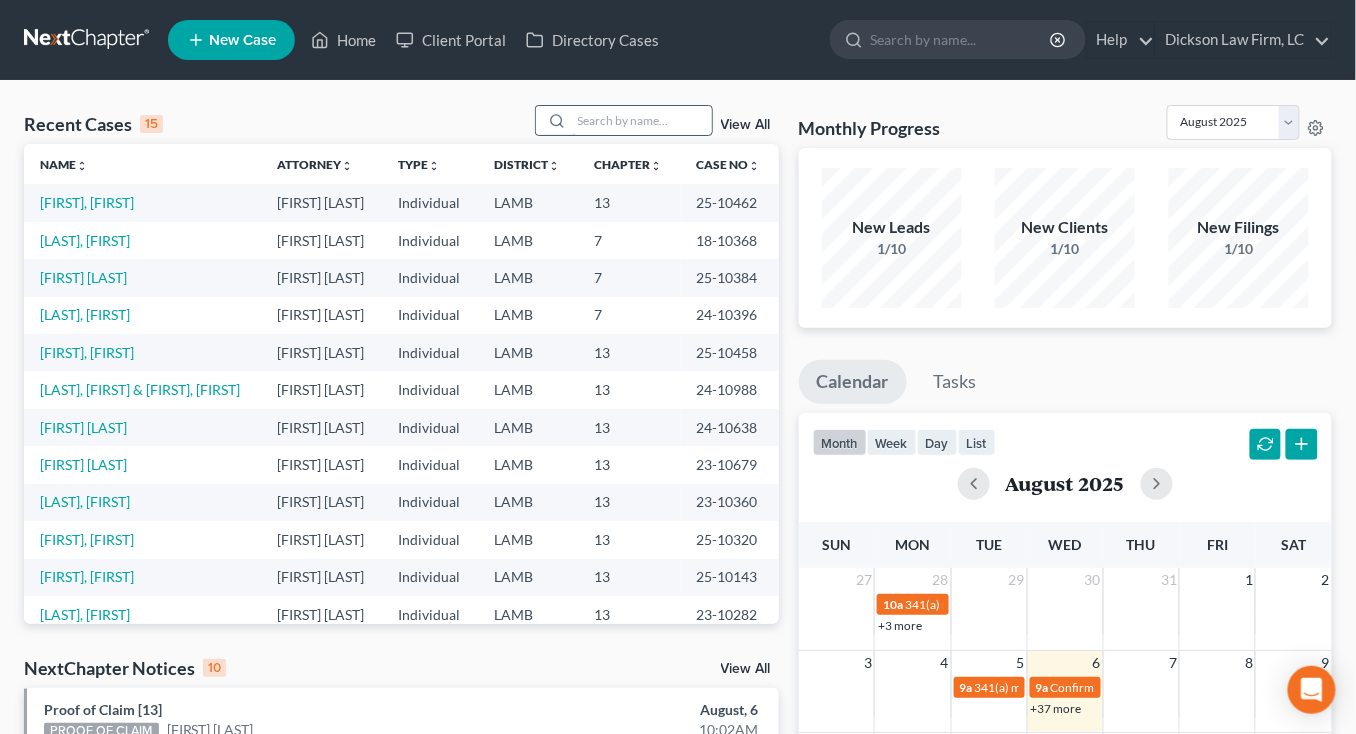 click at bounding box center (642, 120) 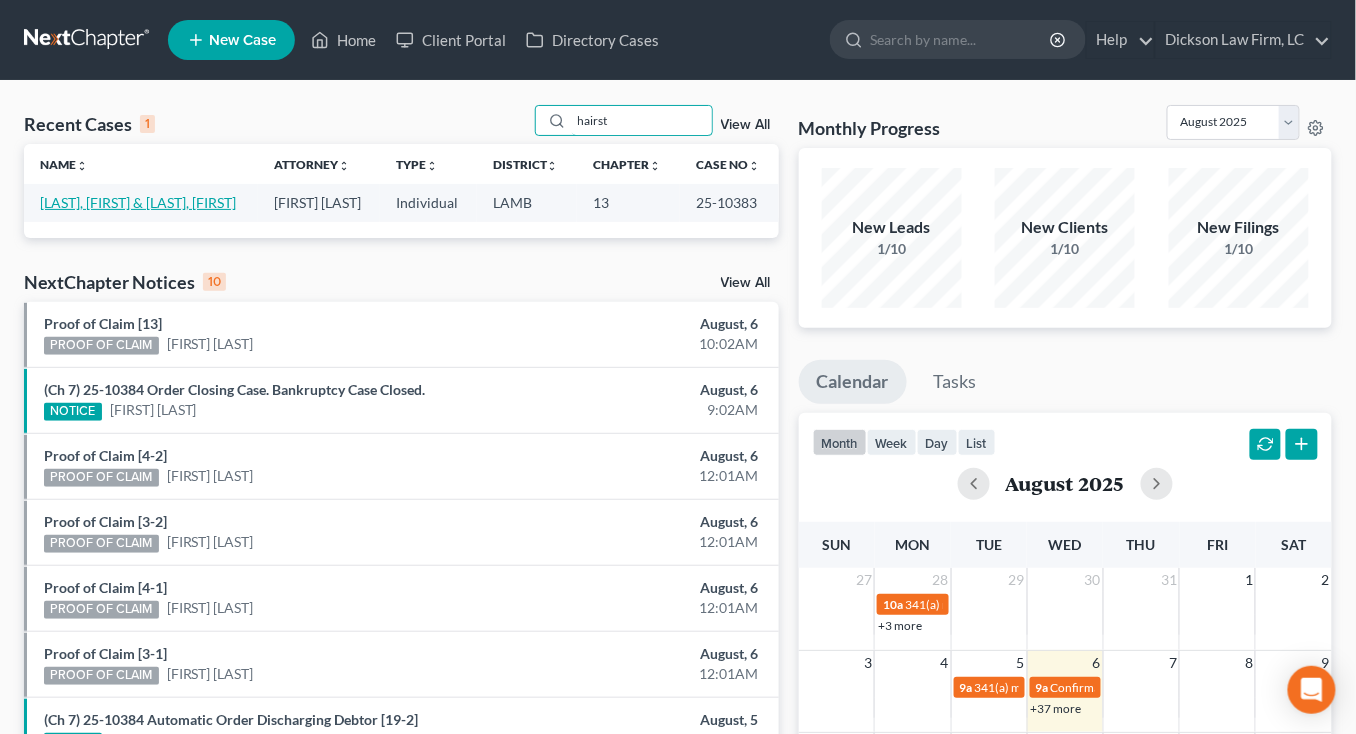 type on "hairst" 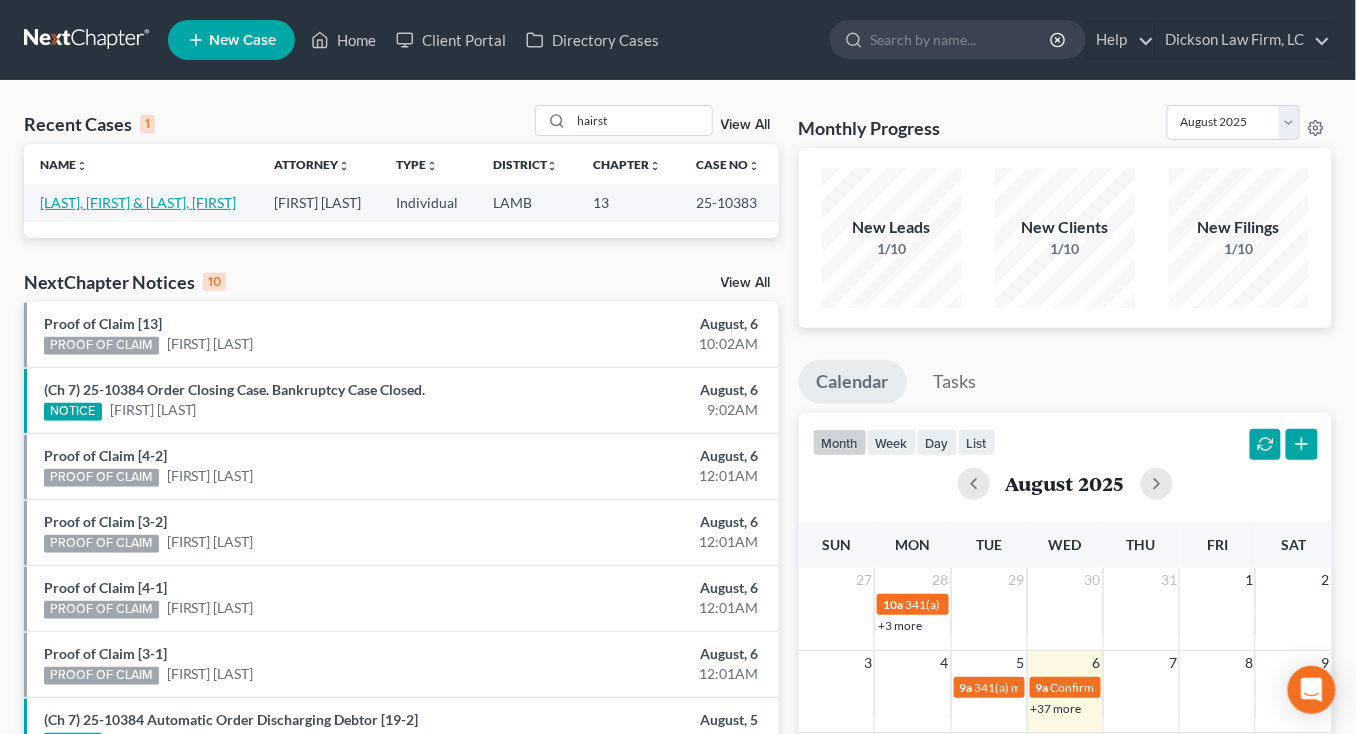 click on "[LAST], [FIRST] & [LAST], [FIRST]" at bounding box center (138, 202) 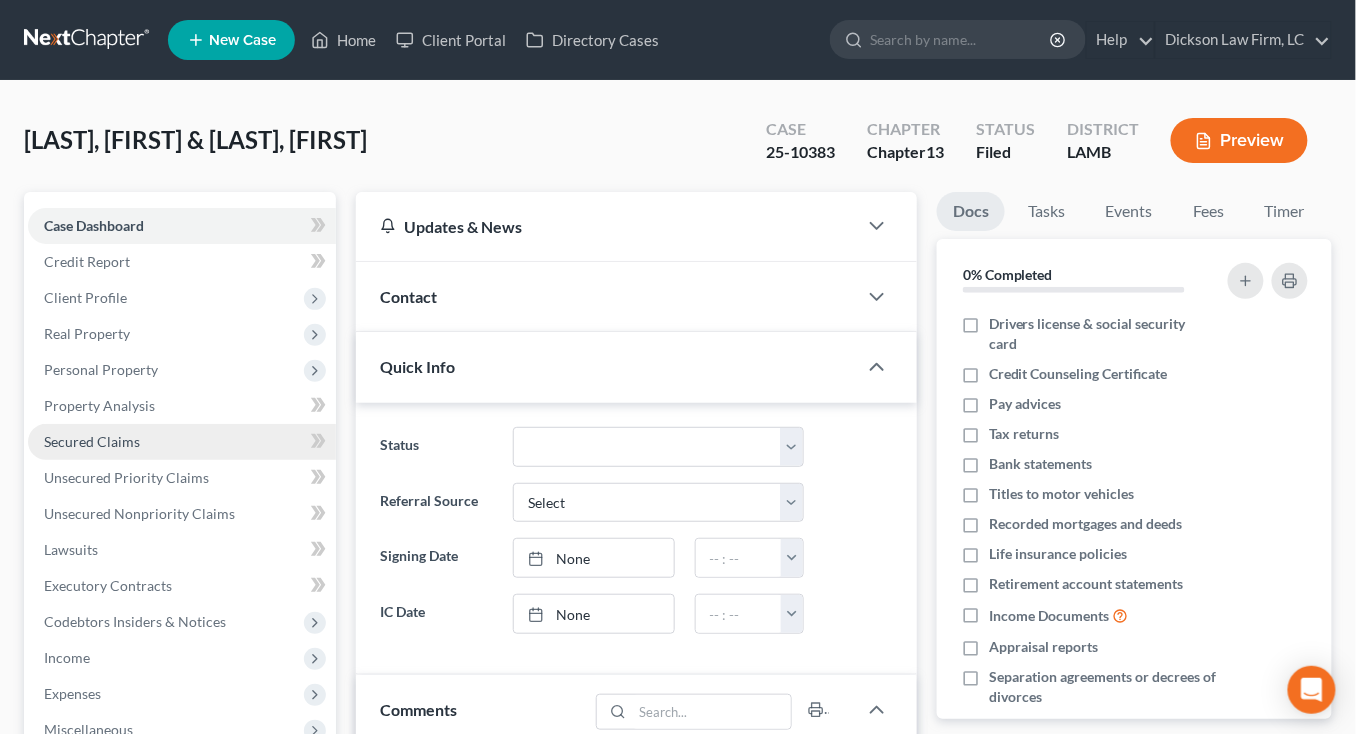 click on "Secured Claims" at bounding box center [182, 442] 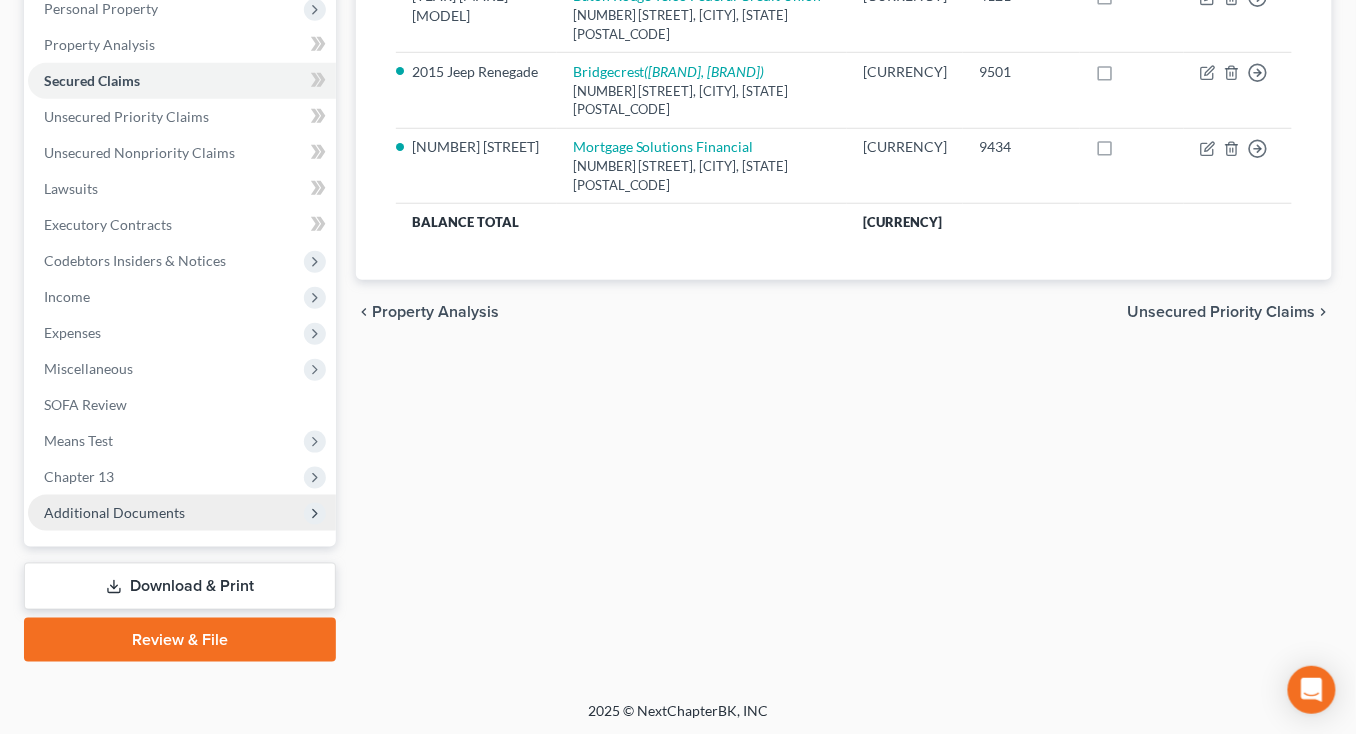 click on "Additional Documents" at bounding box center (182, 513) 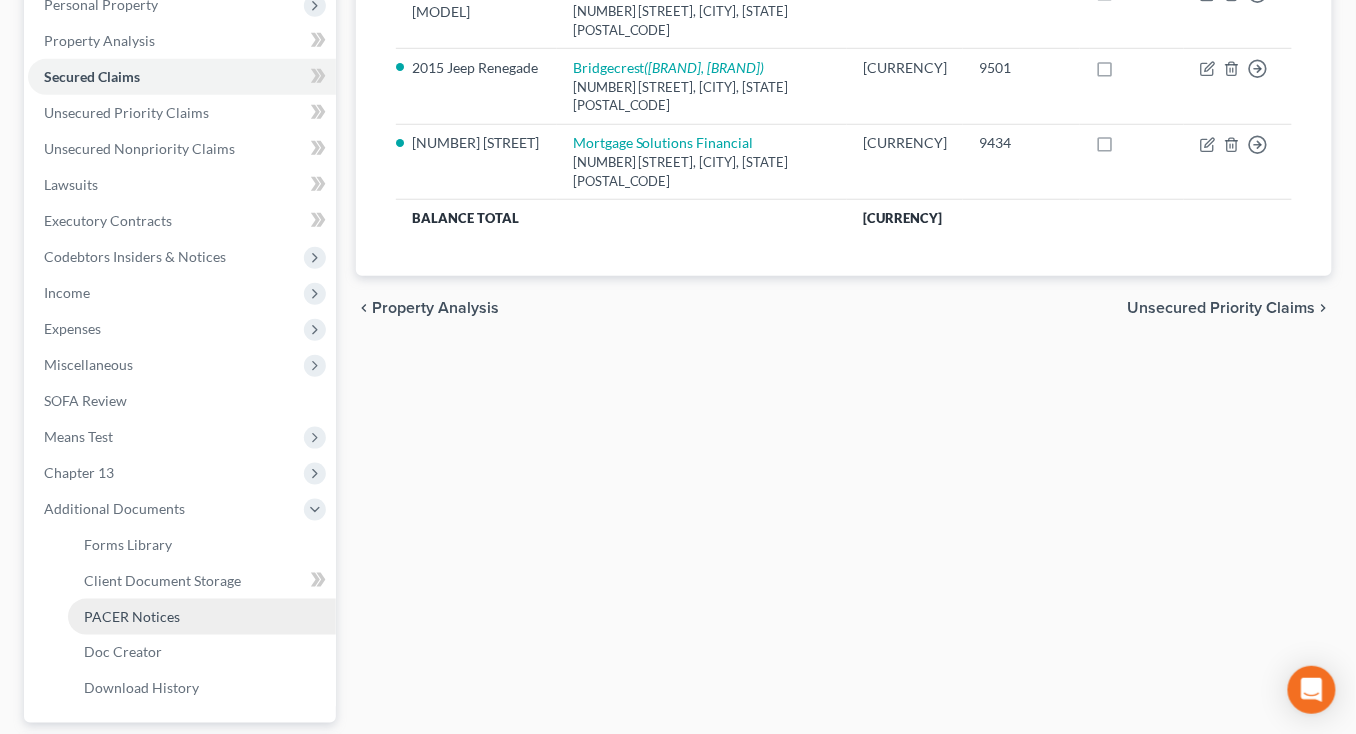 click on "PACER Notices" at bounding box center [202, 617] 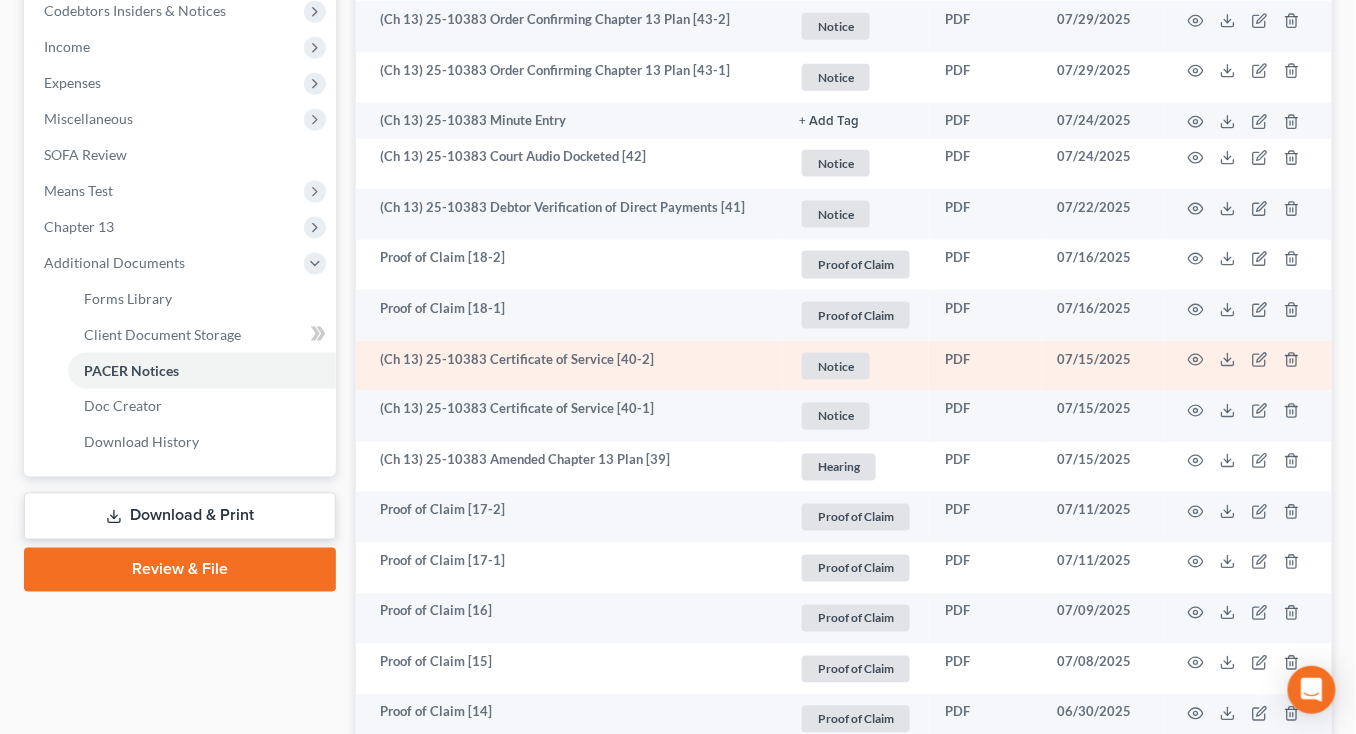 scroll, scrollTop: 652, scrollLeft: 0, axis: vertical 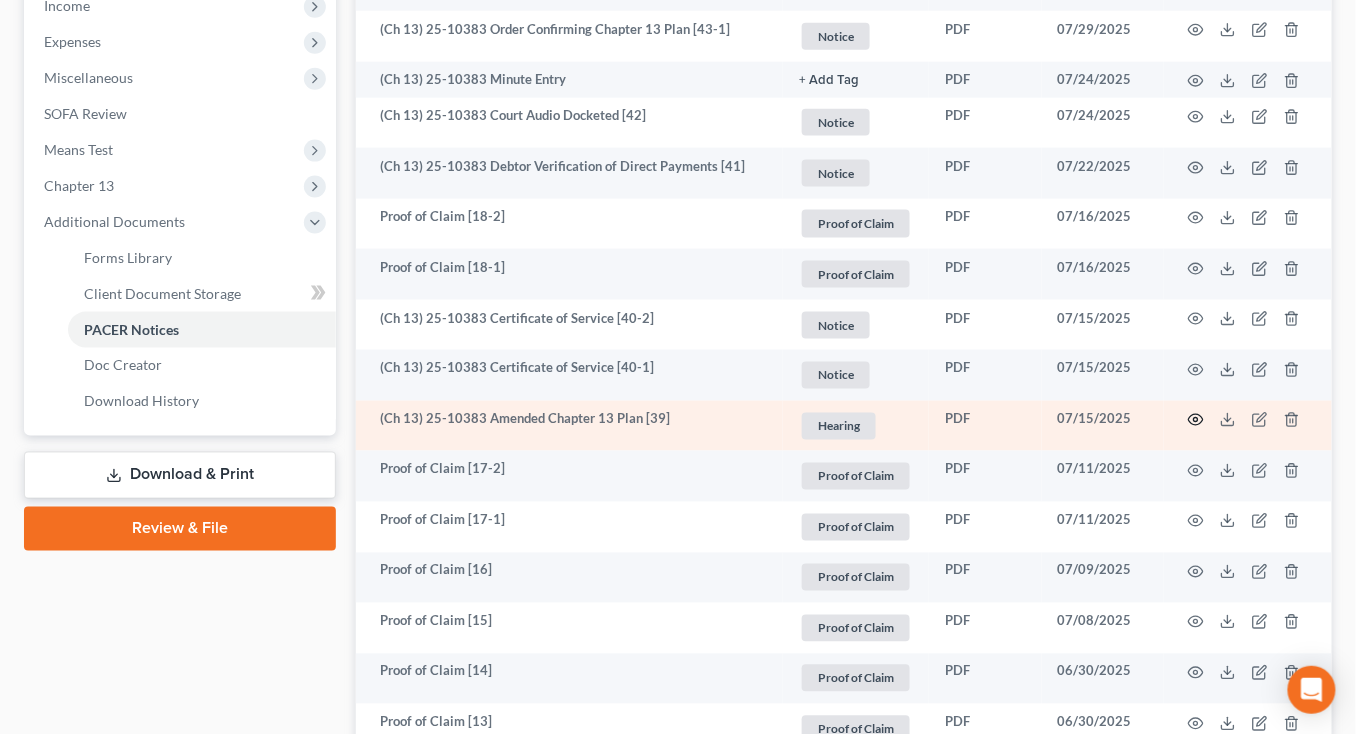 click 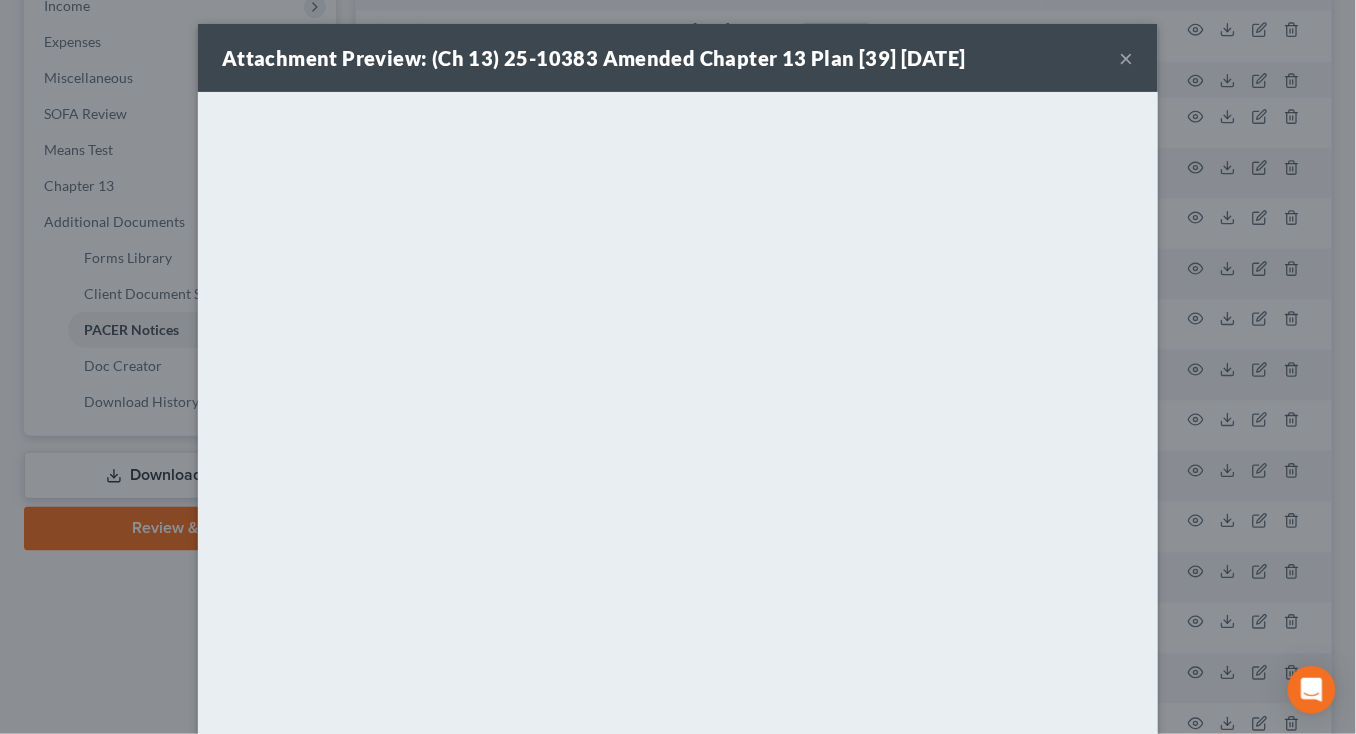 scroll, scrollTop: 101, scrollLeft: 0, axis: vertical 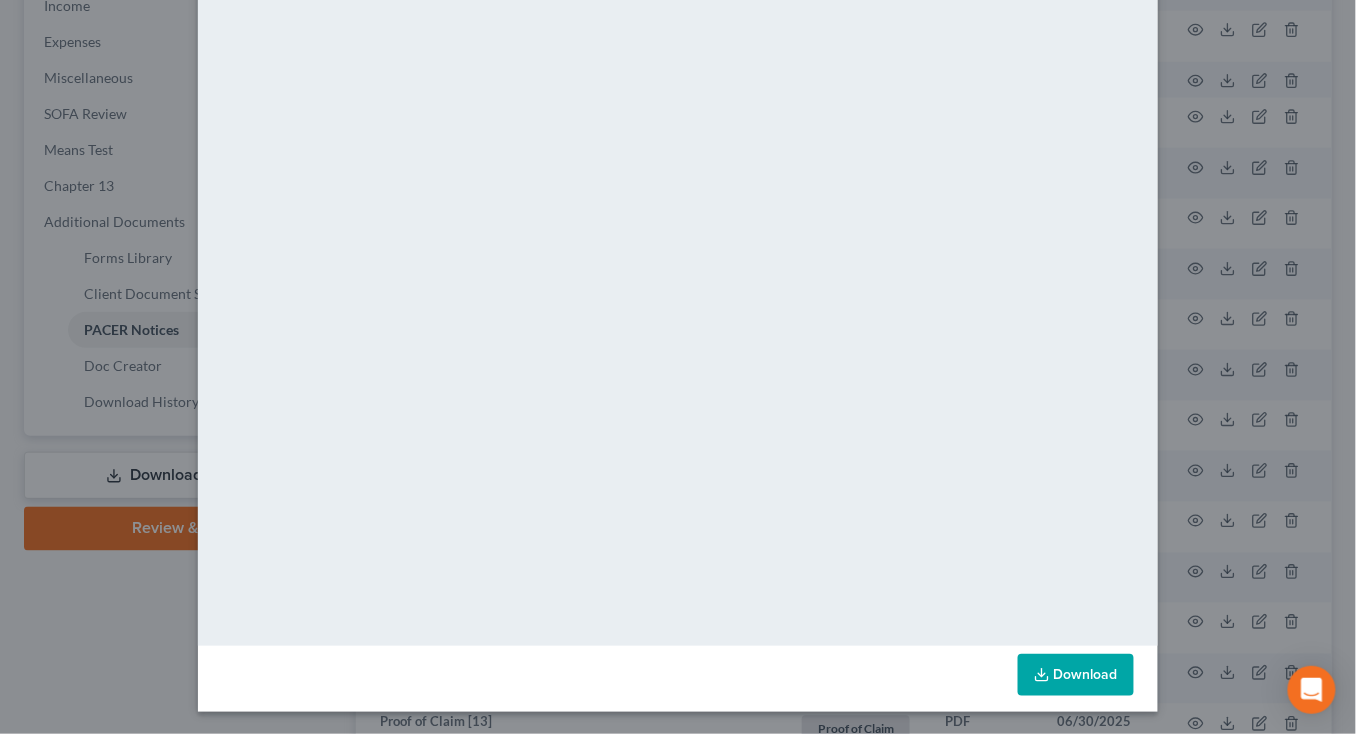 click on "Attachment Preview: (Ch 13) 25-10383 Amended Chapter 13 Plan [39] 07/15/2025 ×
<object ng-attr-data='https://nextchapter-prod.s3.amazonaws.com/uploads/attachment/file/11864666/f7760fd6-8964-4385-965d-dde6c0ec71ed.pdf?X-Amz-Expires=3000&X-Amz-Date=20250806T153606Z&X-Amz-Algorithm=AWS4-HMAC-SHA256&X-Amz-Credential=AKIAJMWBS4AI7W4T6GHQ%2F20250806%2Fus-east-1%2Fs3%2Faws4_request&X-Amz-SignedHeaders=host&X-Amz-Signature=365c621c5c775c1011b72633afa544b65d1330c744777355faeae9d39db72f0a' type='application/pdf' width='100%' height='650px'></object>
<p><a href='https://nextchapter-prod.s3.amazonaws.com/uploads/attachment/file/11864666/f7760fd6-8964-4385-965d-dde6c0ec71ed.pdf?X-Amz-Expires=3000&X-Amz-Date=20250806T153606Z&X-Amz-Algorithm=AWS4-HMAC-SHA256&X-Amz-Credential=AKIAJMWBS4AI7W4T6GHQ%2F20250806%2Fus-east-1%2Fs3%2Faws4_request&X-Amz-SignedHeaders=host&X-Amz-Signature=365c621c5c775c1011b72633afa544b65d1330c744777355faeae9d39db72f0a' target='_blank'>Click here</a> to open in a new window.</p>" at bounding box center [678, 367] 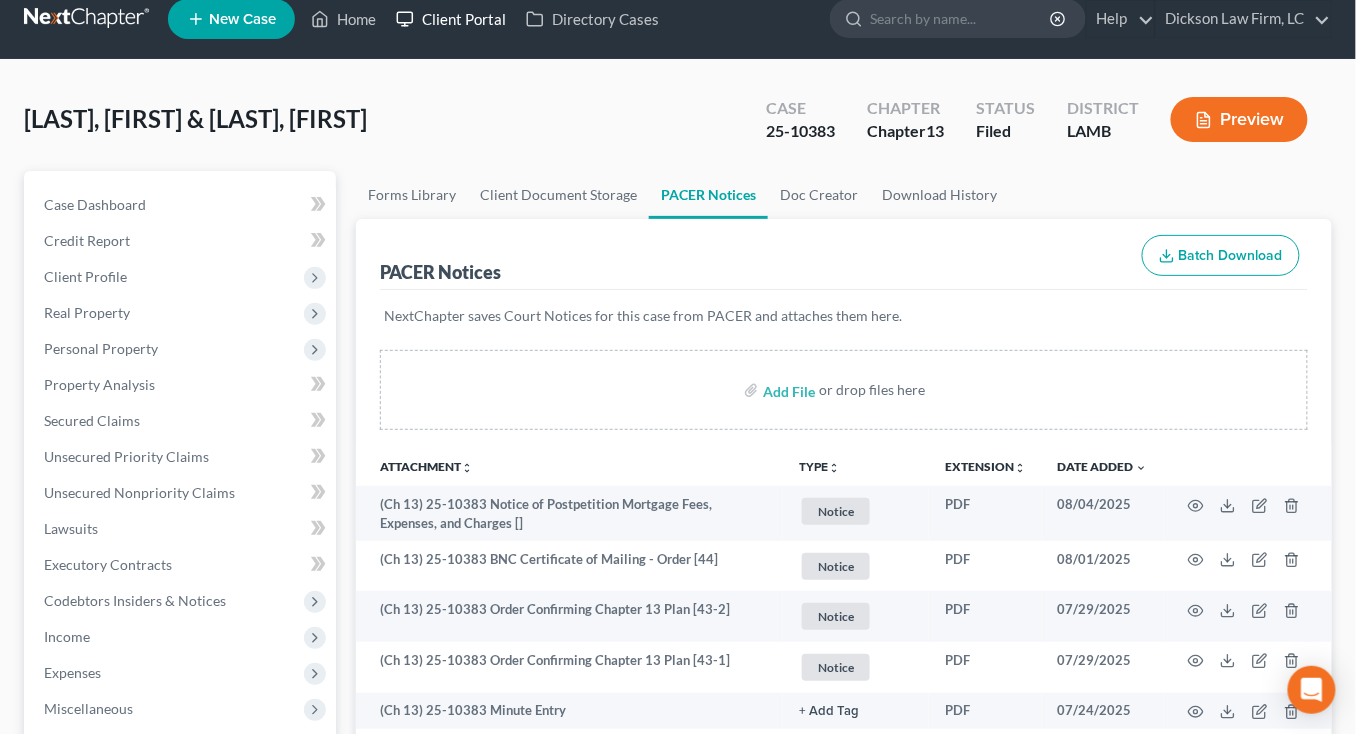 scroll, scrollTop: 0, scrollLeft: 0, axis: both 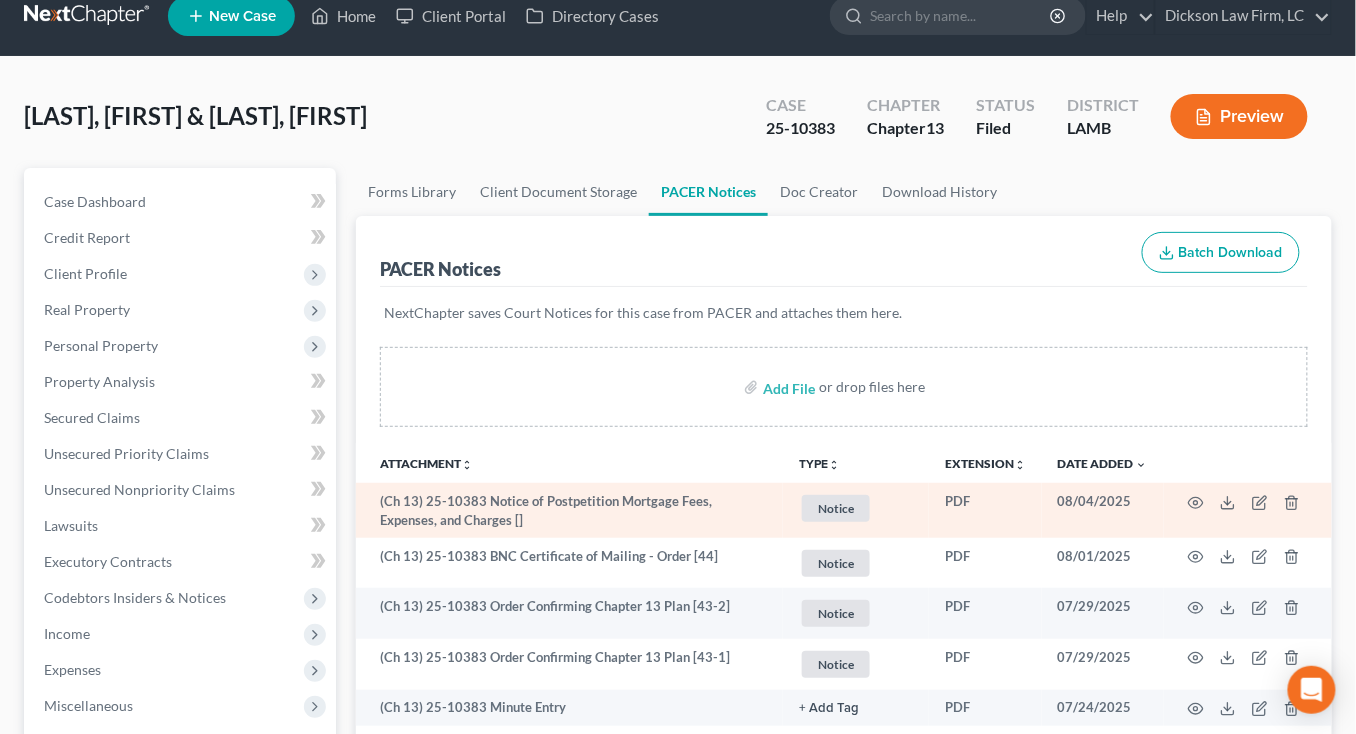 click at bounding box center [1248, 510] 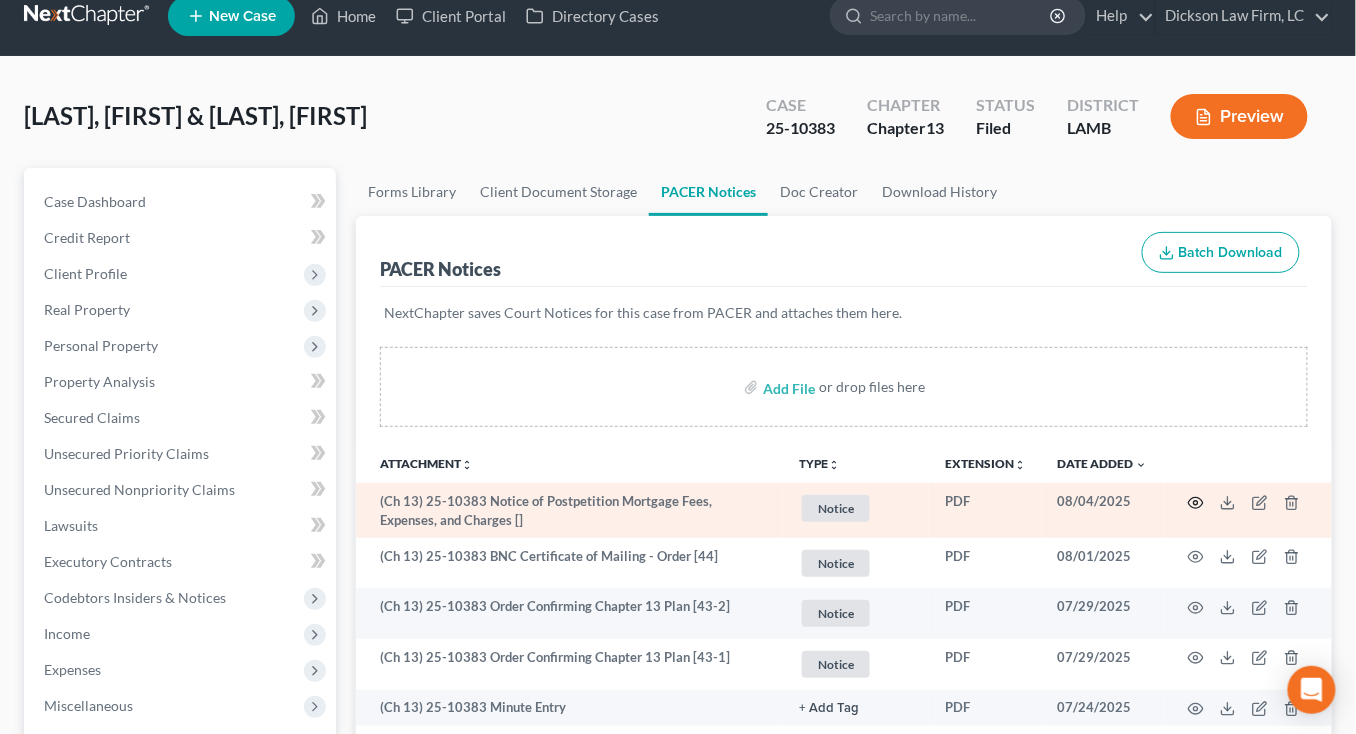 click 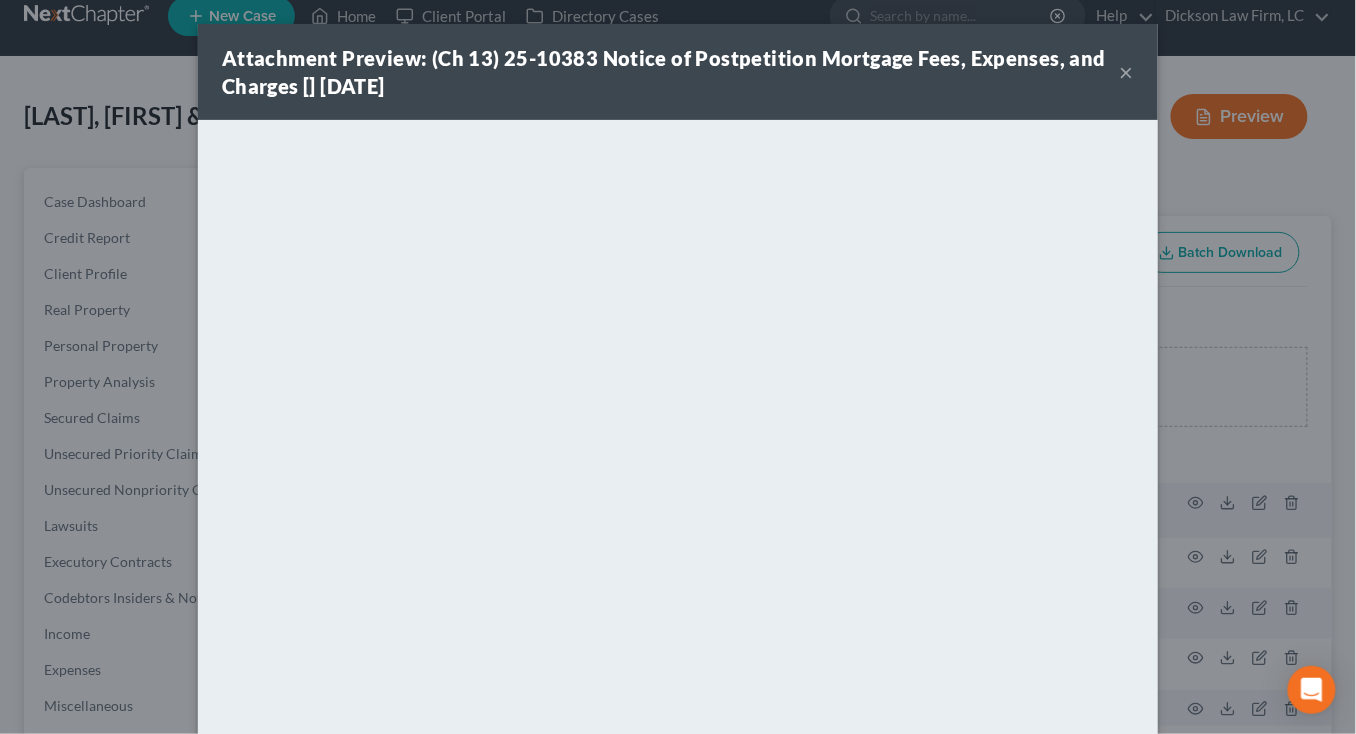 click on "Attachment Preview: (Ch 13) 25-10383 Notice of Postpetition Mortgage Fees, Expenses, and Charges [] 08/04/2025 ×
Download" at bounding box center (678, 367) 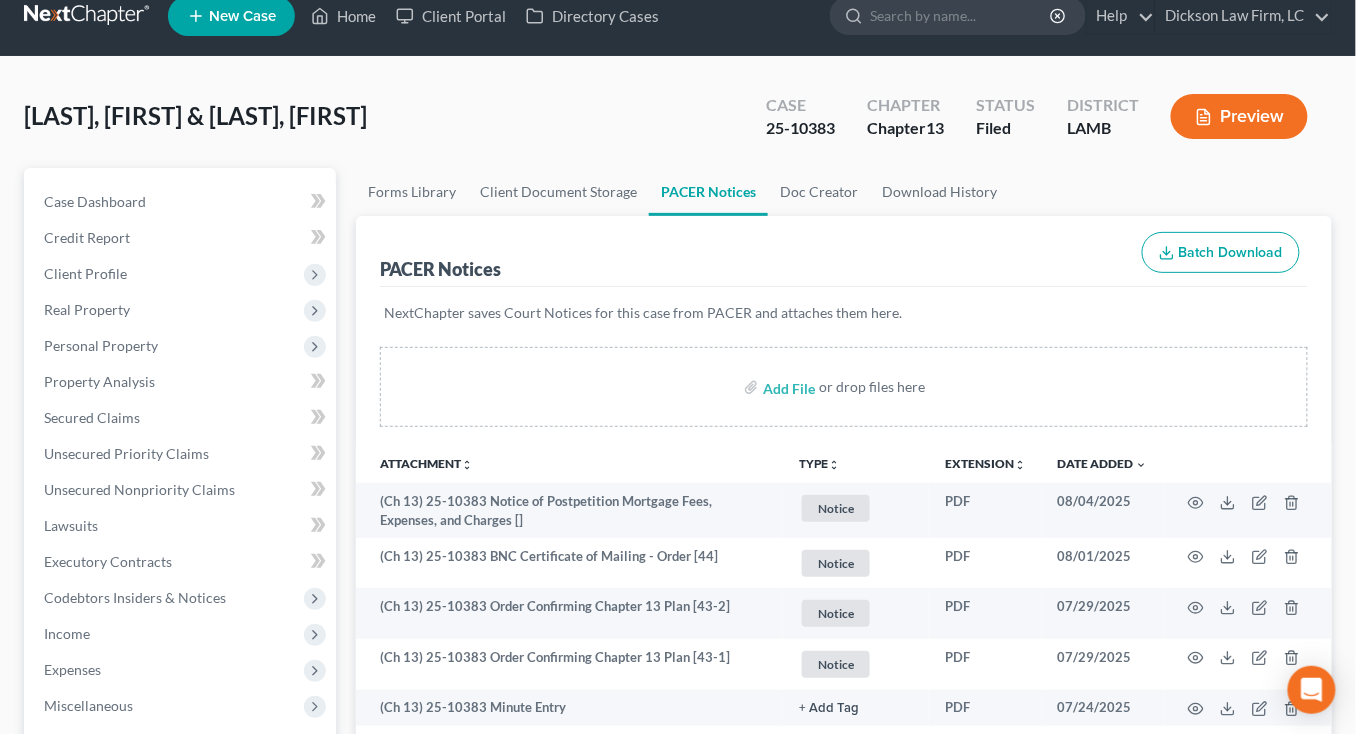 click at bounding box center [88, 16] 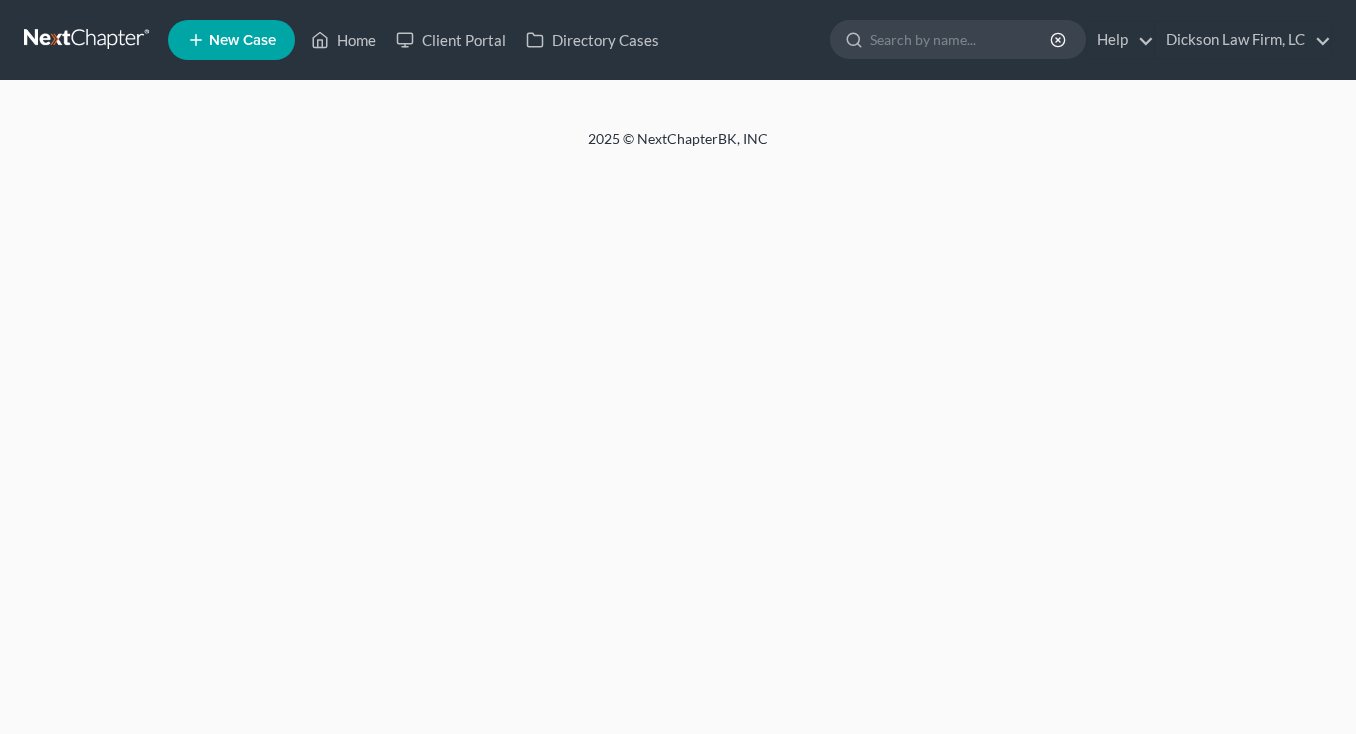 scroll, scrollTop: 0, scrollLeft: 0, axis: both 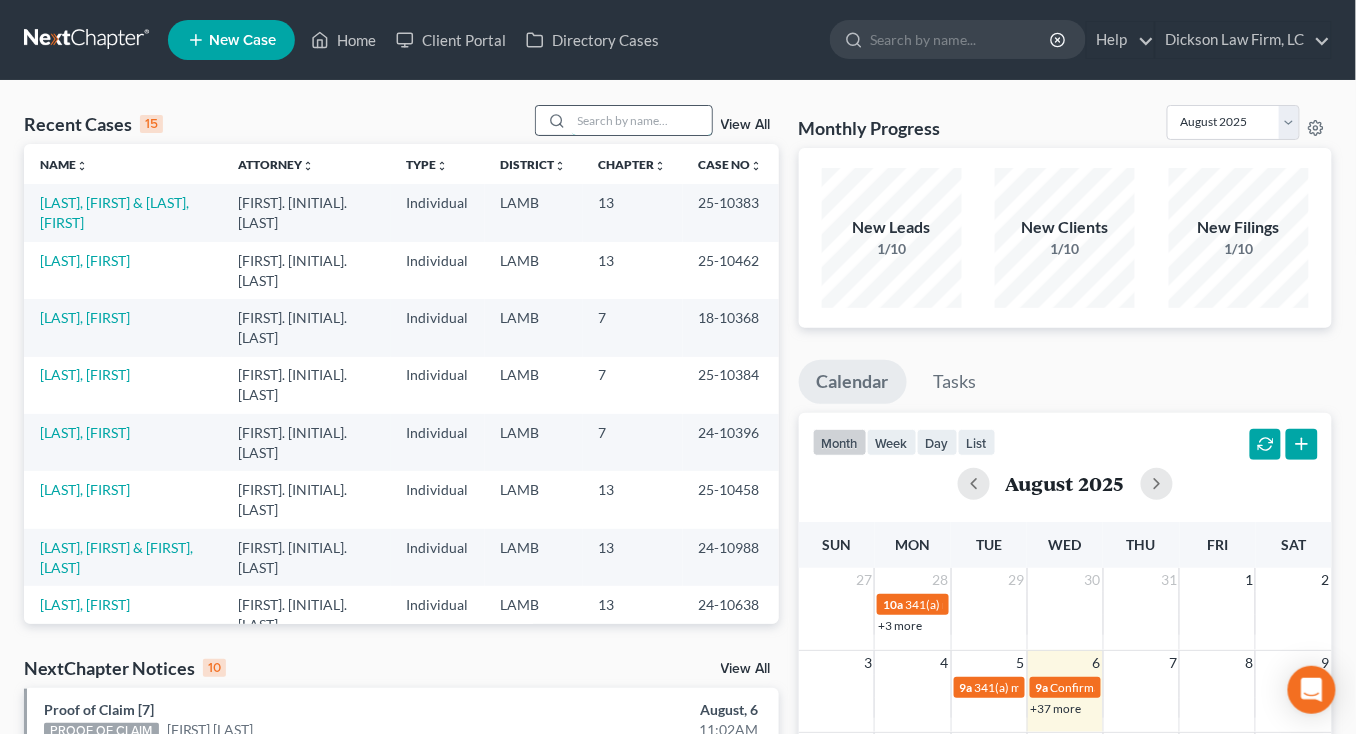 click at bounding box center [642, 120] 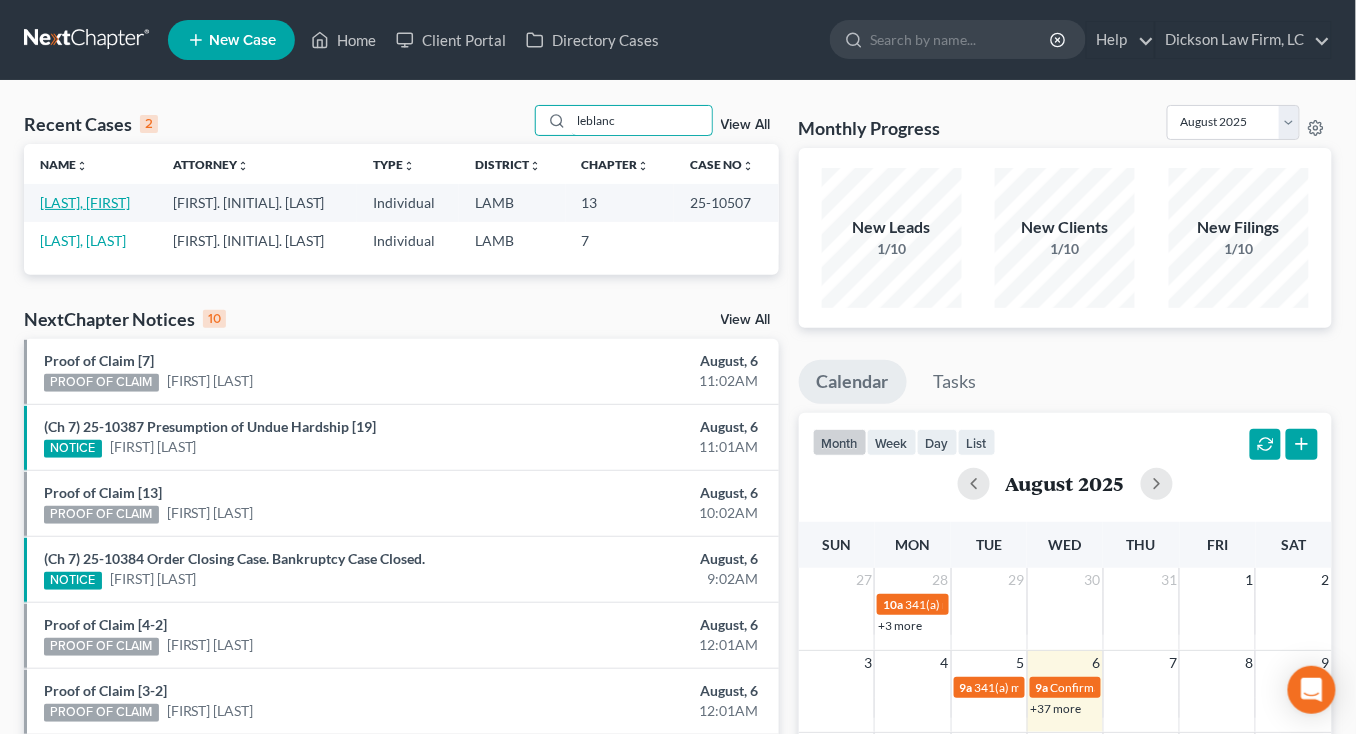 type on "leblanc" 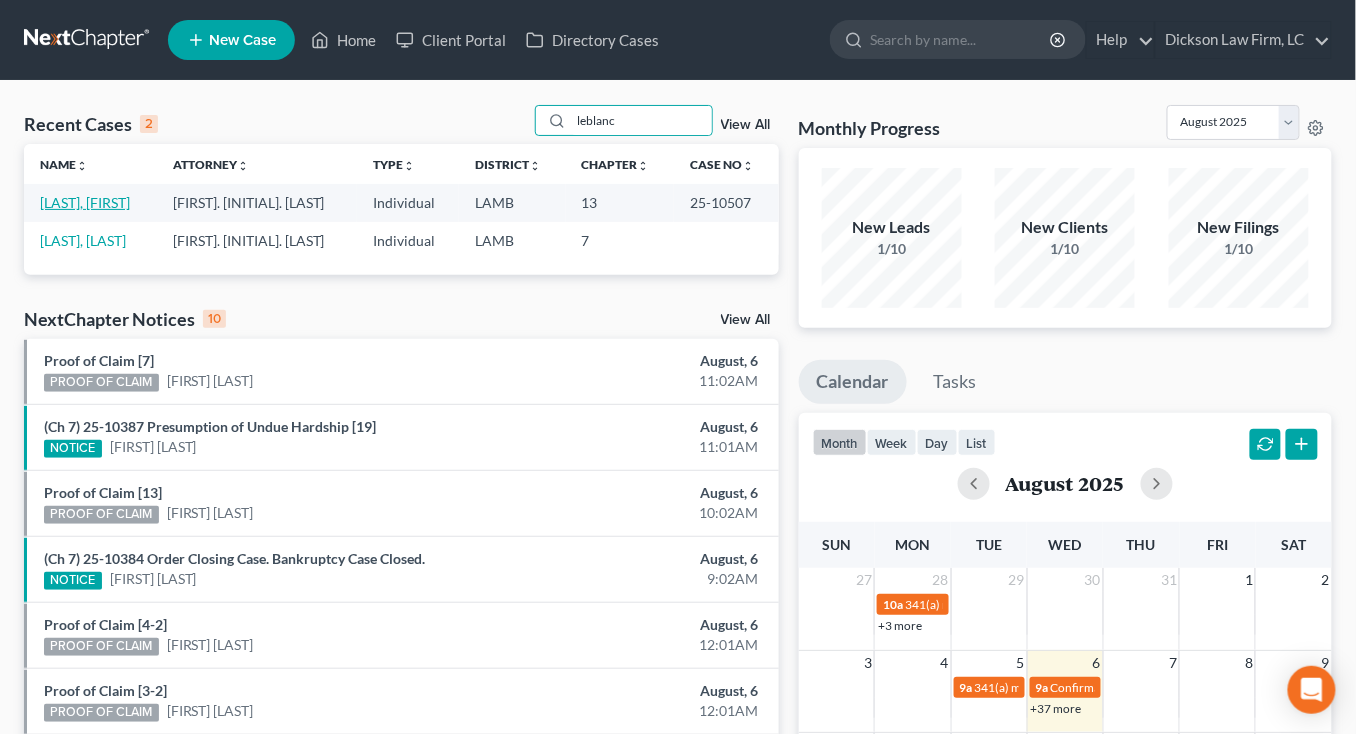 click on "[LAST], [FIRST]" at bounding box center [85, 202] 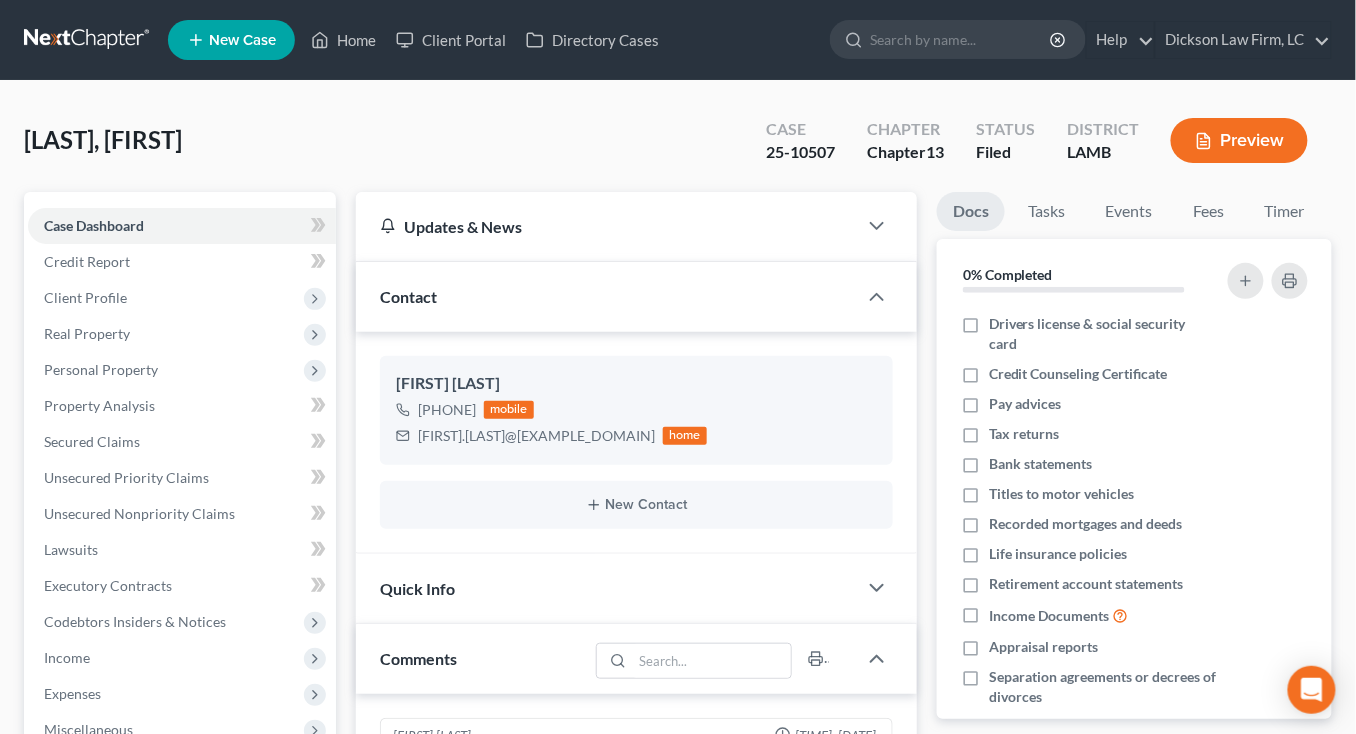 drag, startPoint x: 100, startPoint y: 664, endPoint x: 115, endPoint y: 677, distance: 19.849434 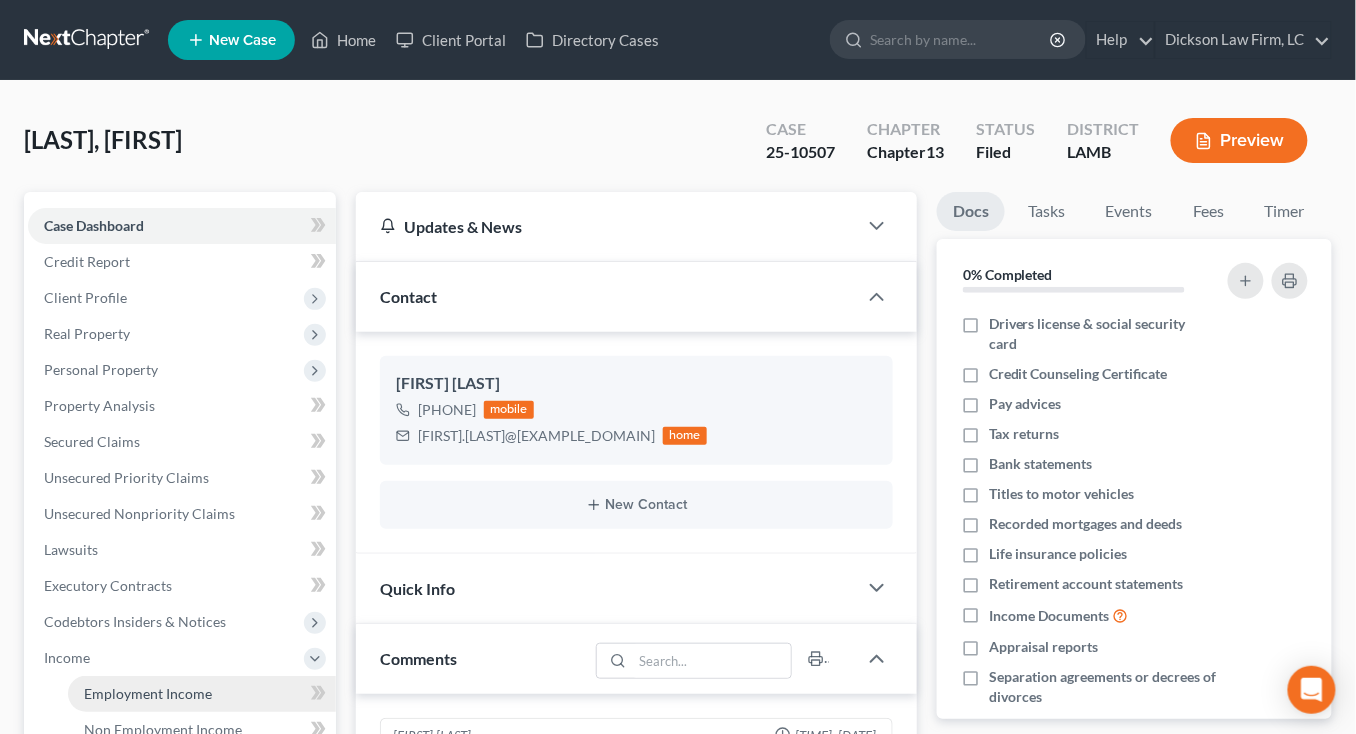 drag, startPoint x: 117, startPoint y: 679, endPoint x: 151, endPoint y: 677, distance: 34.058773 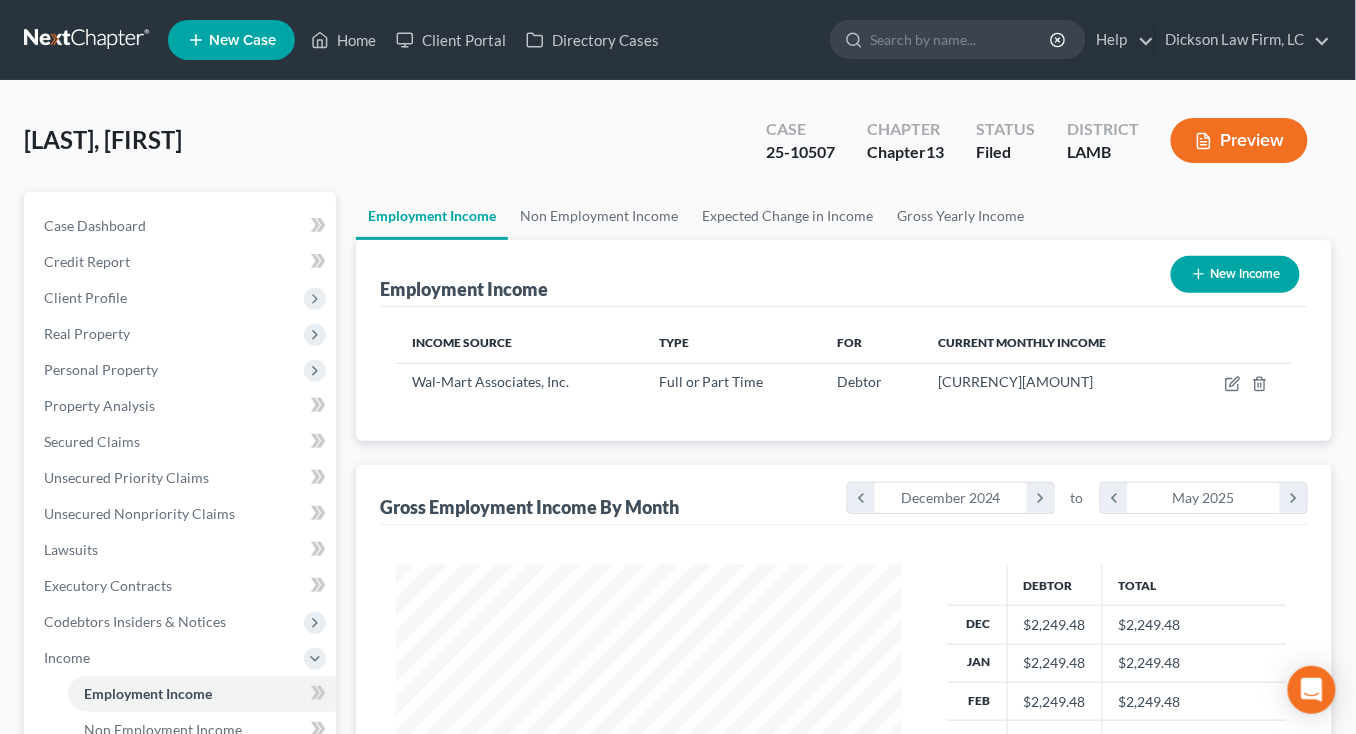 scroll, scrollTop: 999645, scrollLeft: 999453, axis: both 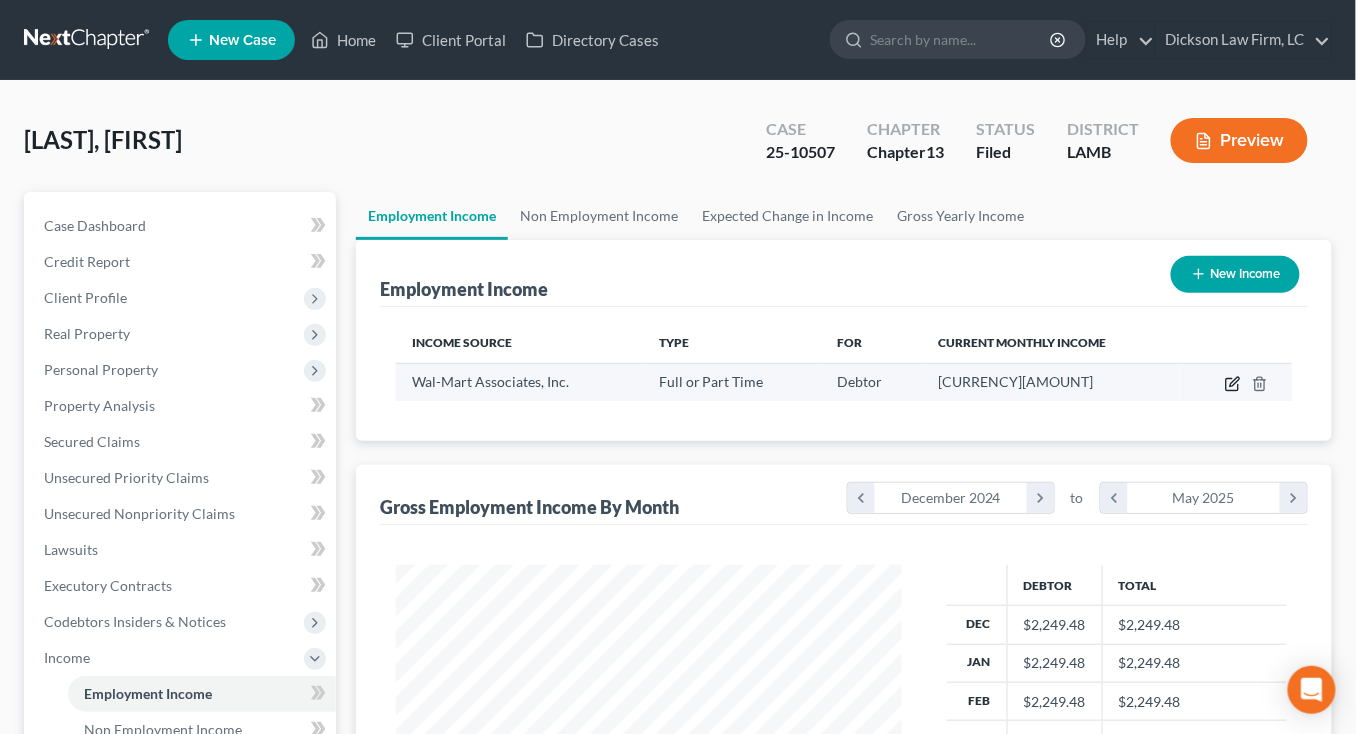 click 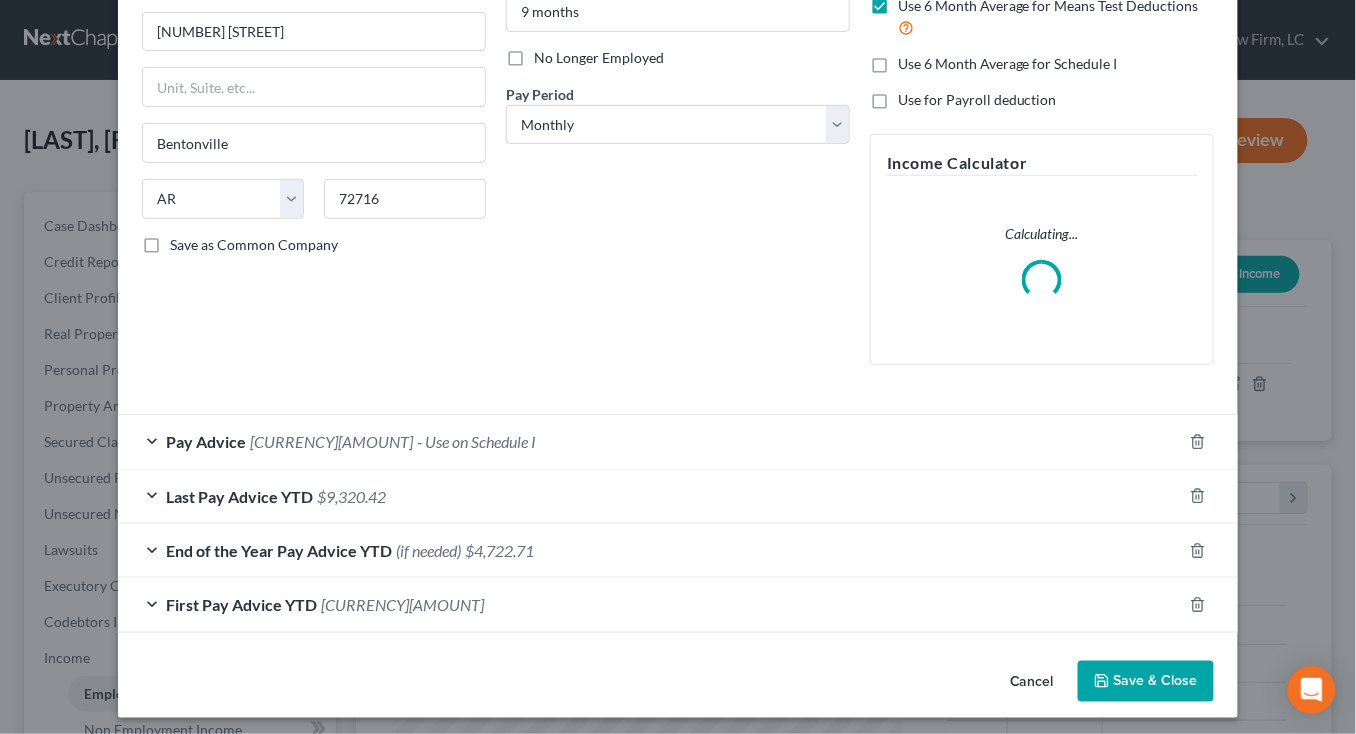 scroll, scrollTop: 238, scrollLeft: 0, axis: vertical 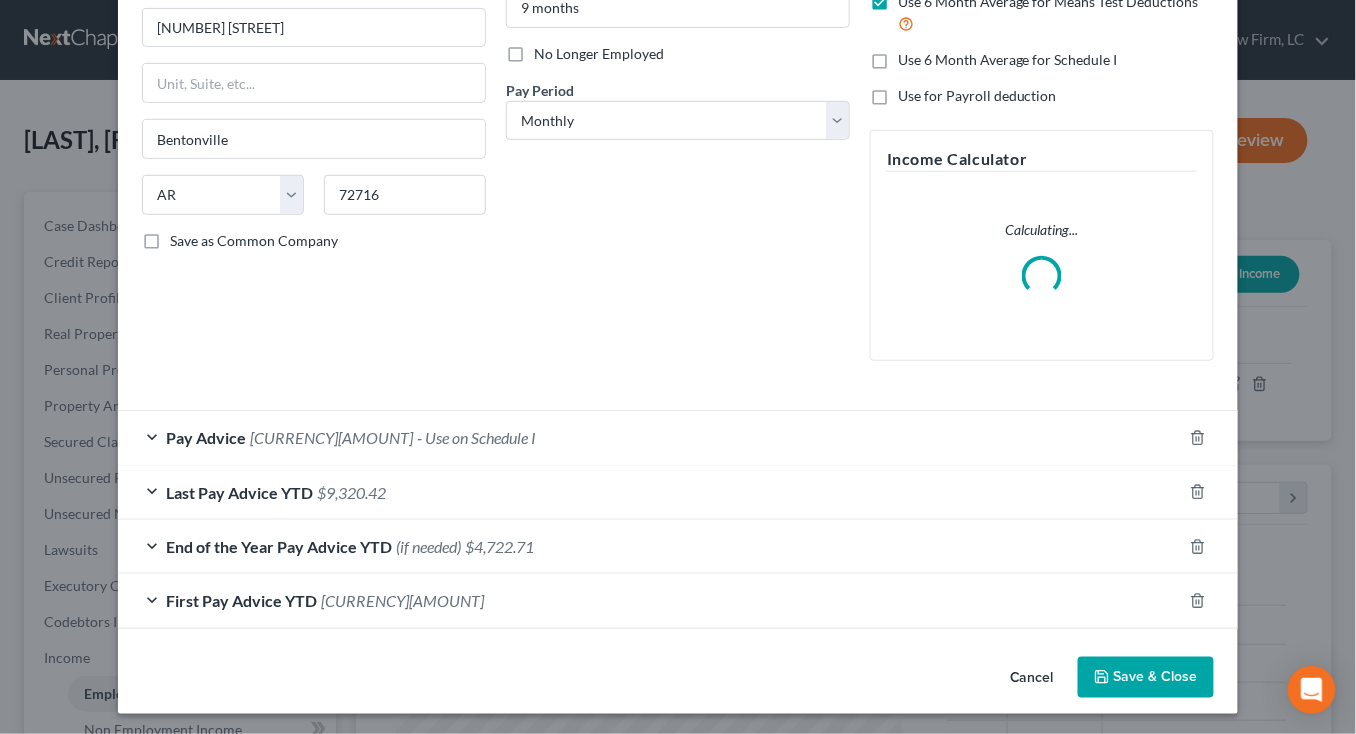 click on "Pay Advice $2,121.75 - Use on Schedule I" at bounding box center (650, 437) 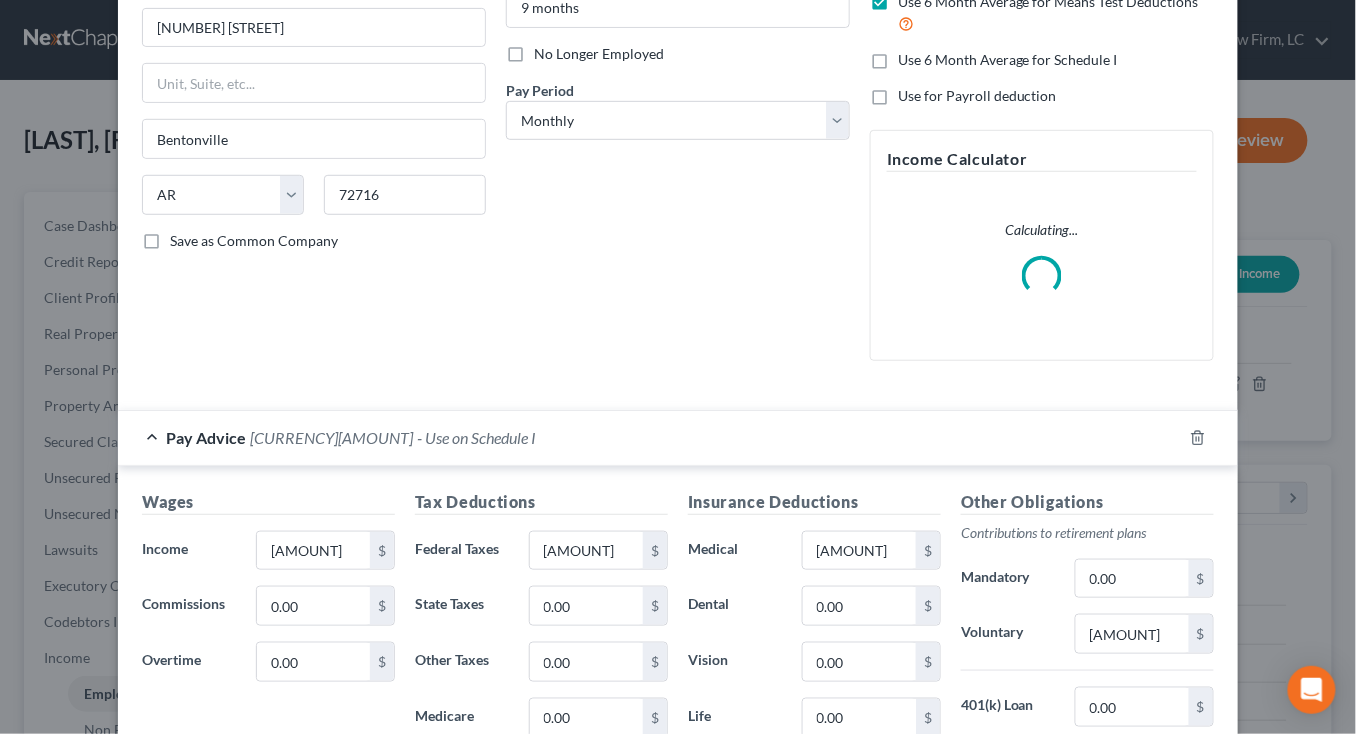 drag, startPoint x: 648, startPoint y: 426, endPoint x: 940, endPoint y: 458, distance: 293.7482 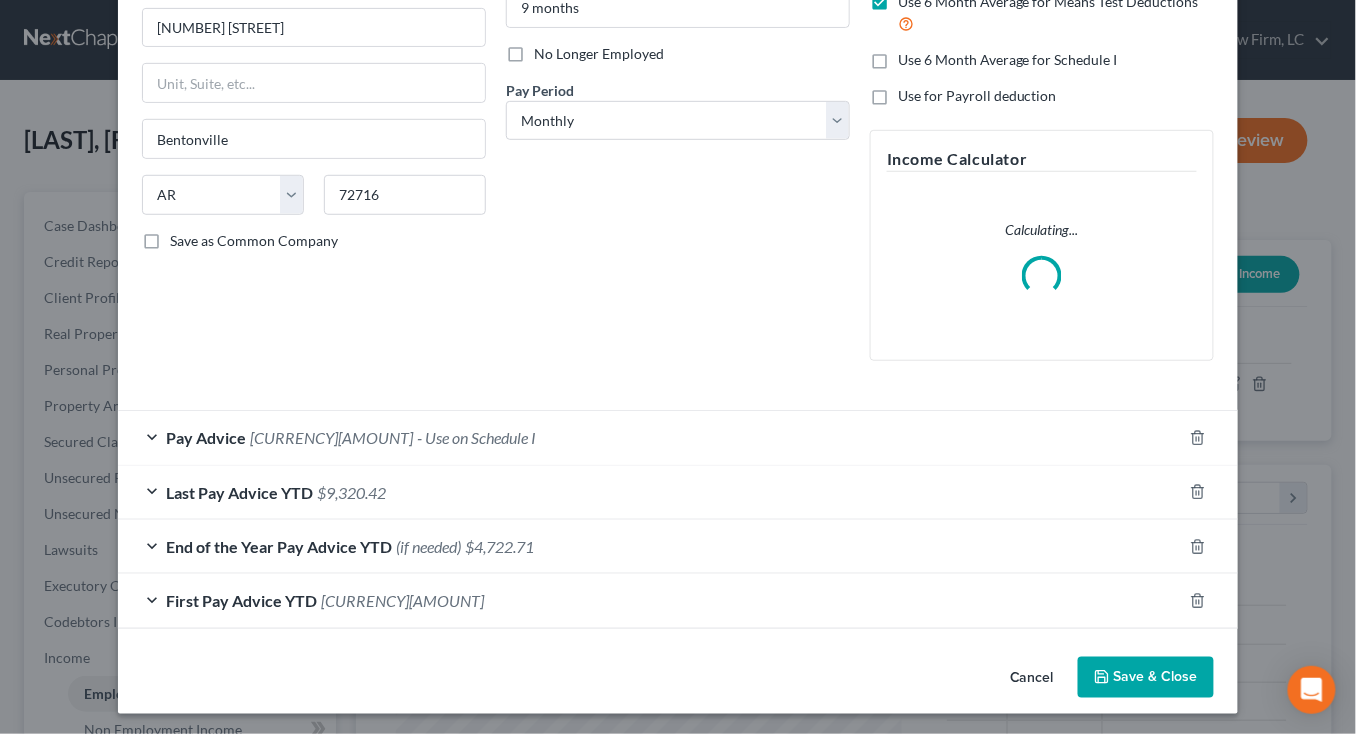 click on "Cancel" at bounding box center [1032, 679] 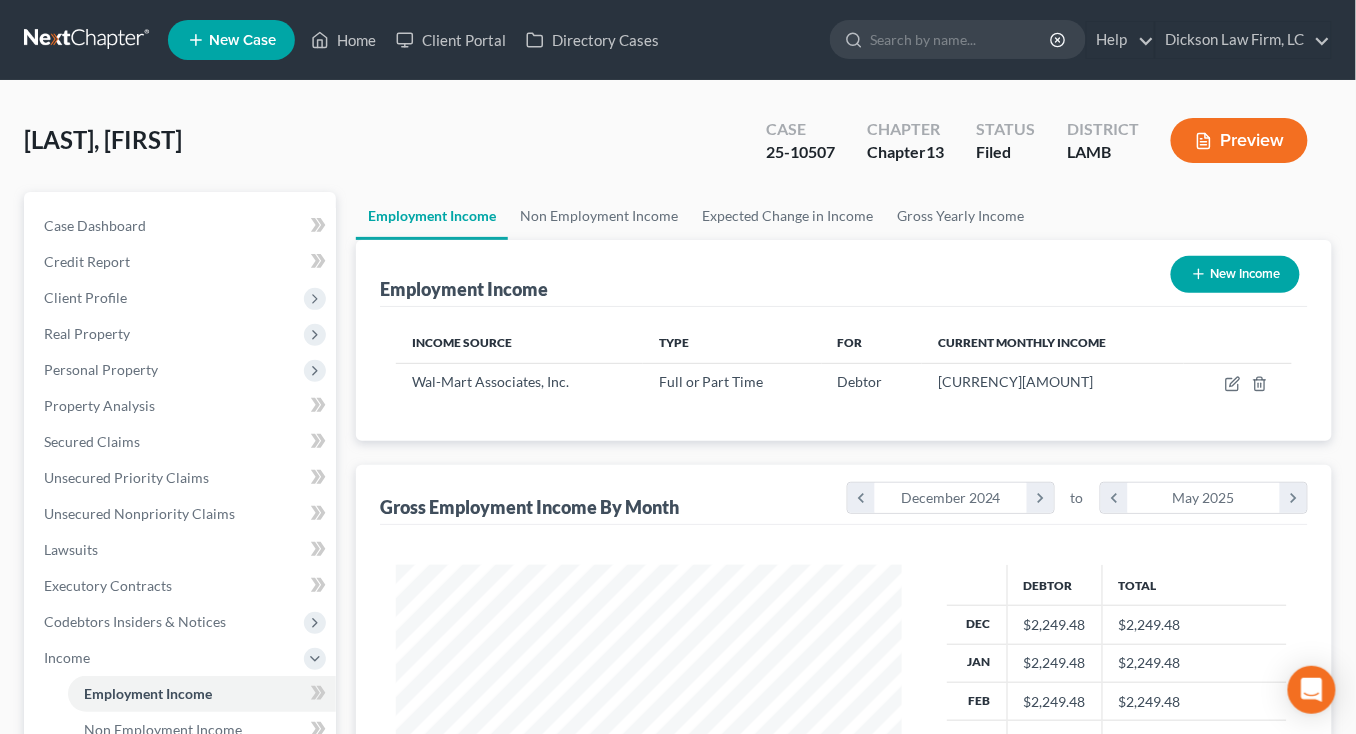 click at bounding box center [88, 40] 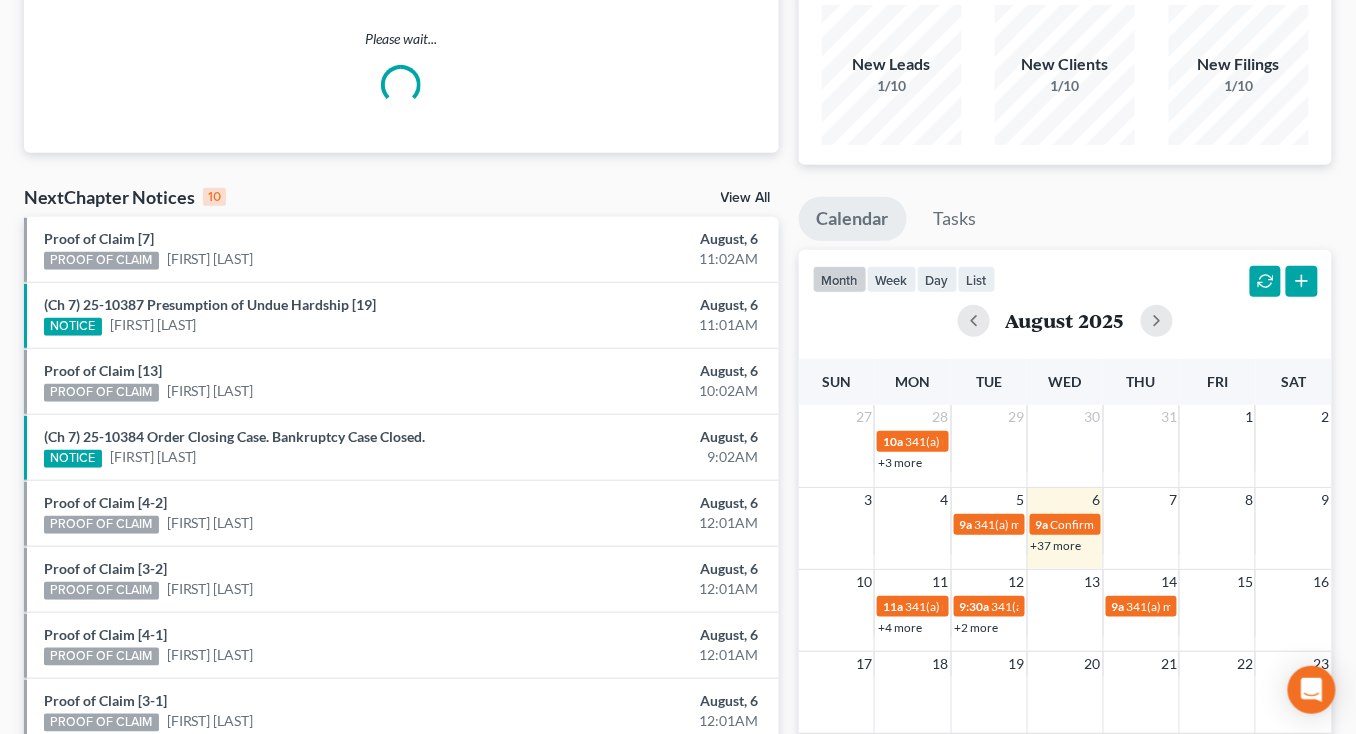 scroll, scrollTop: 0, scrollLeft: 0, axis: both 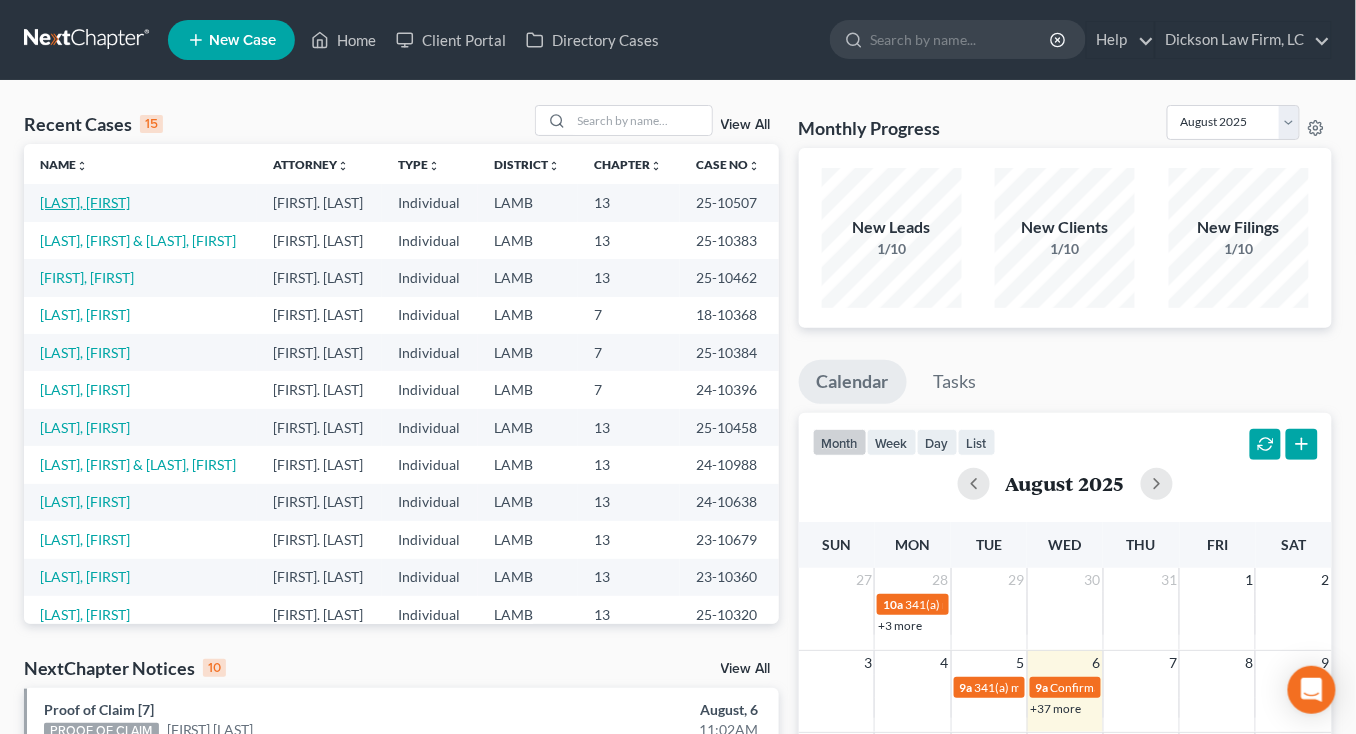 click on "[LAST], [FIRST]" at bounding box center [85, 202] 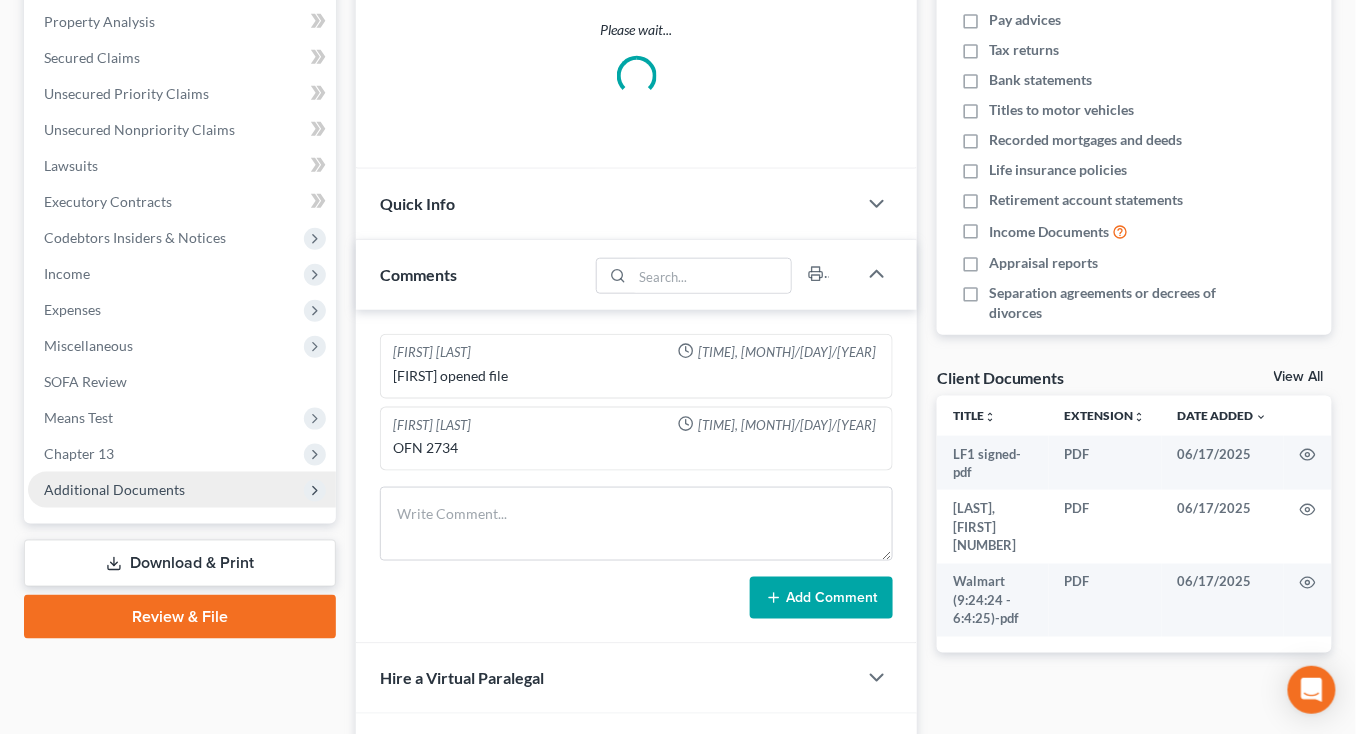 scroll, scrollTop: 396, scrollLeft: 0, axis: vertical 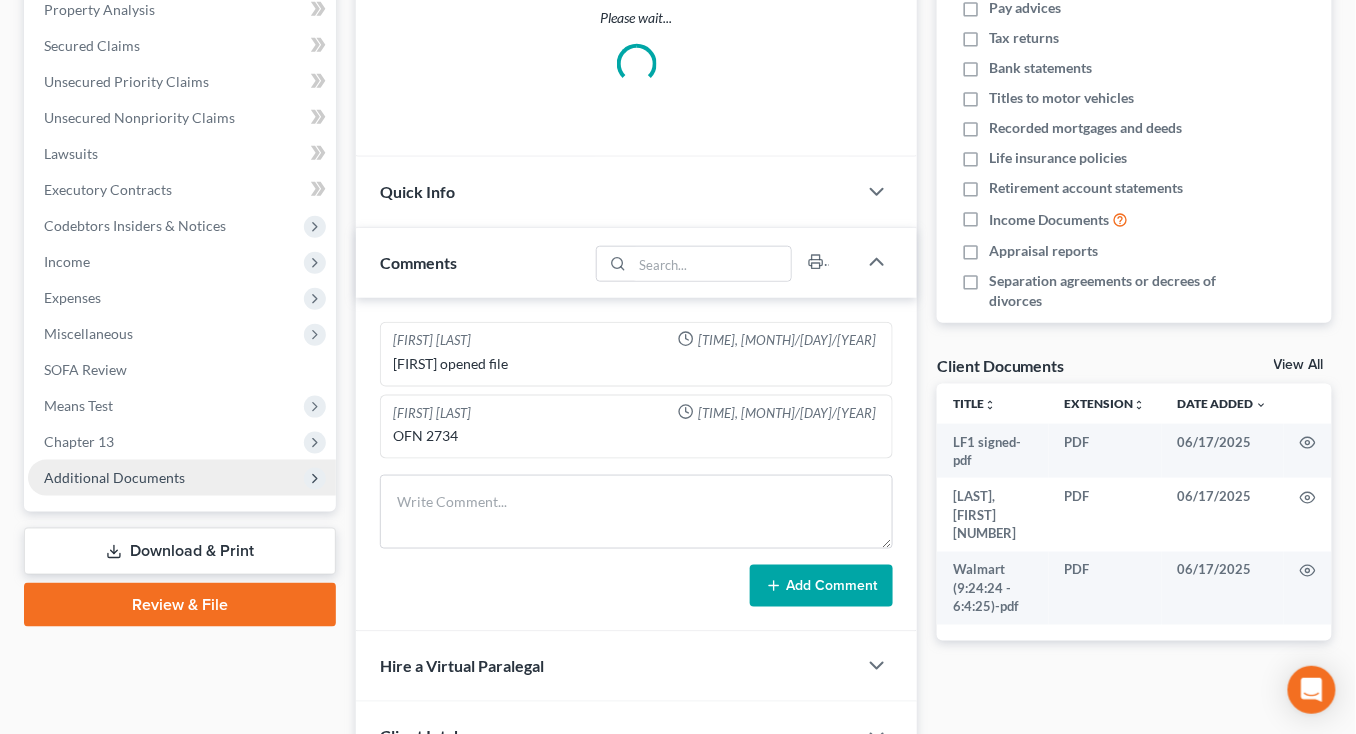 click on "Additional Documents" at bounding box center [182, 478] 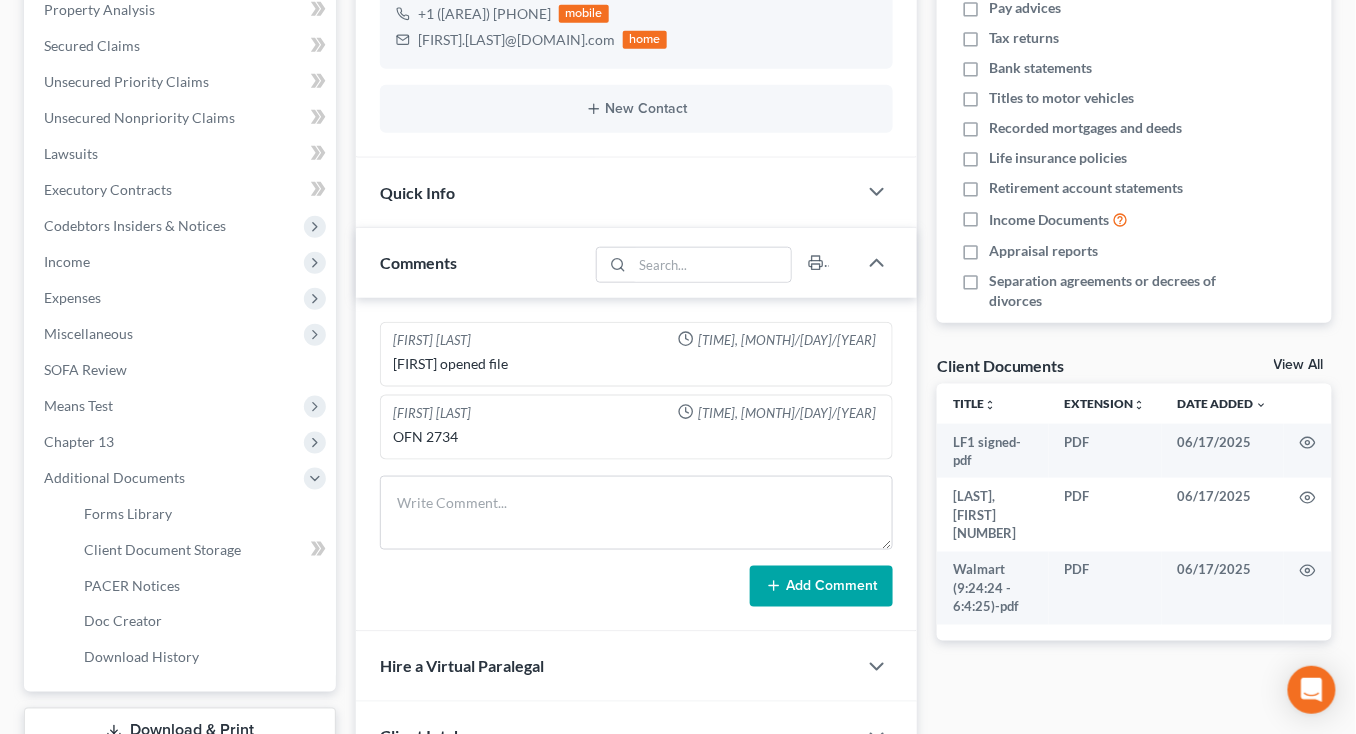 drag, startPoint x: 191, startPoint y: 273, endPoint x: 194, endPoint y: 297, distance: 24.186773 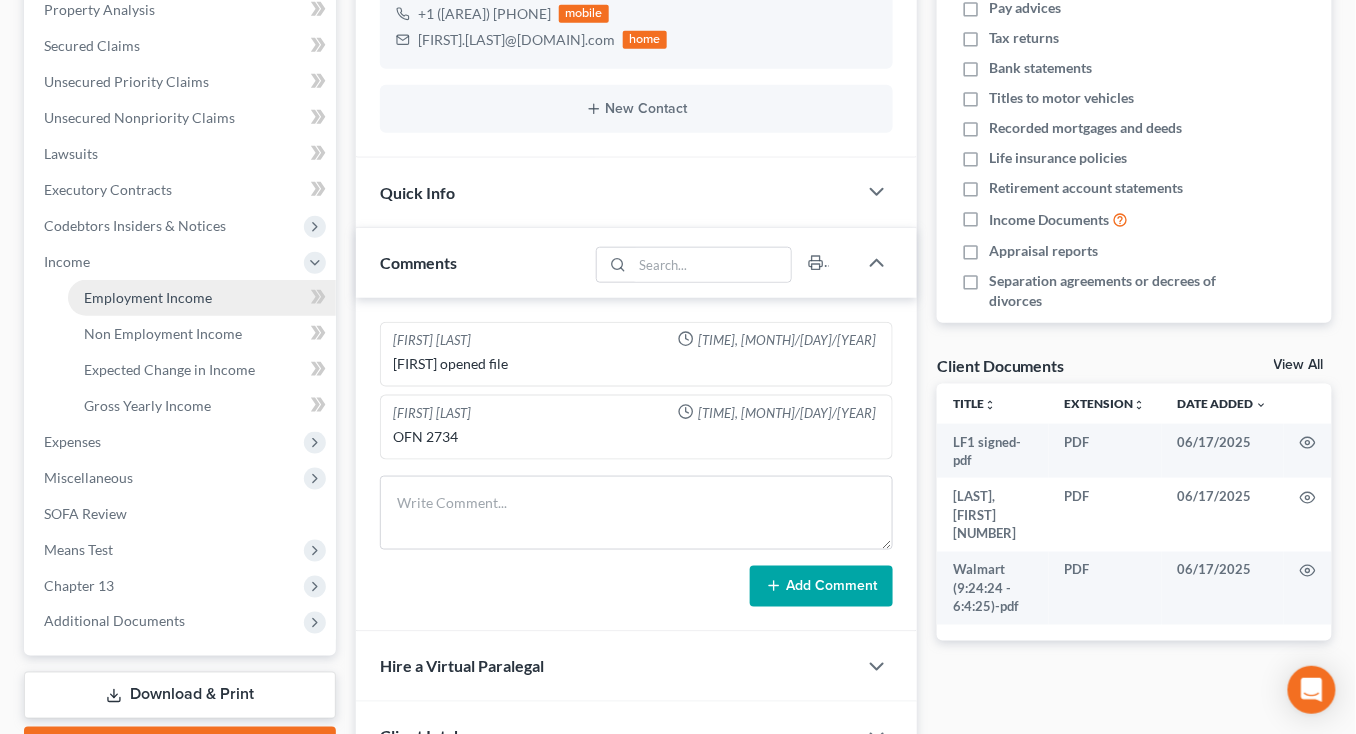 drag, startPoint x: 194, startPoint y: 296, endPoint x: 717, endPoint y: 270, distance: 523.6459 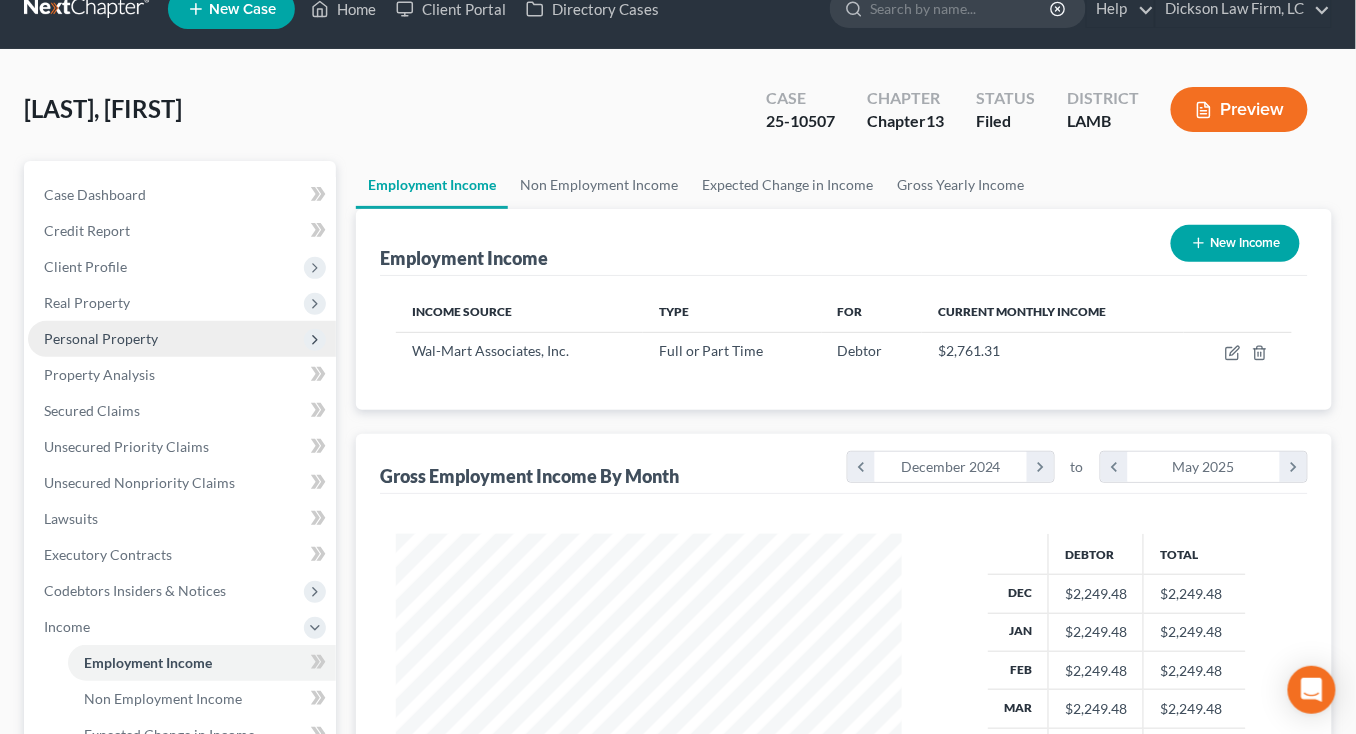 scroll, scrollTop: 0, scrollLeft: 0, axis: both 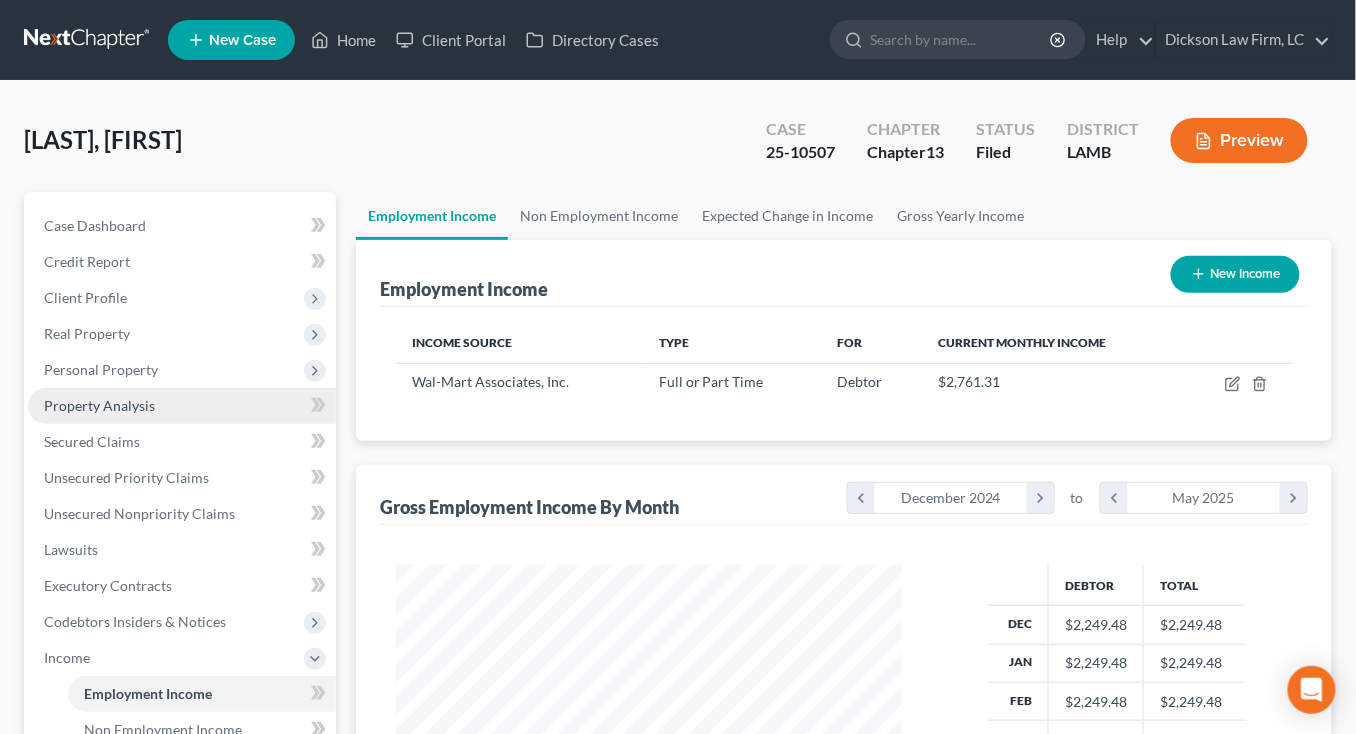 click on "Property Analysis" at bounding box center [182, 406] 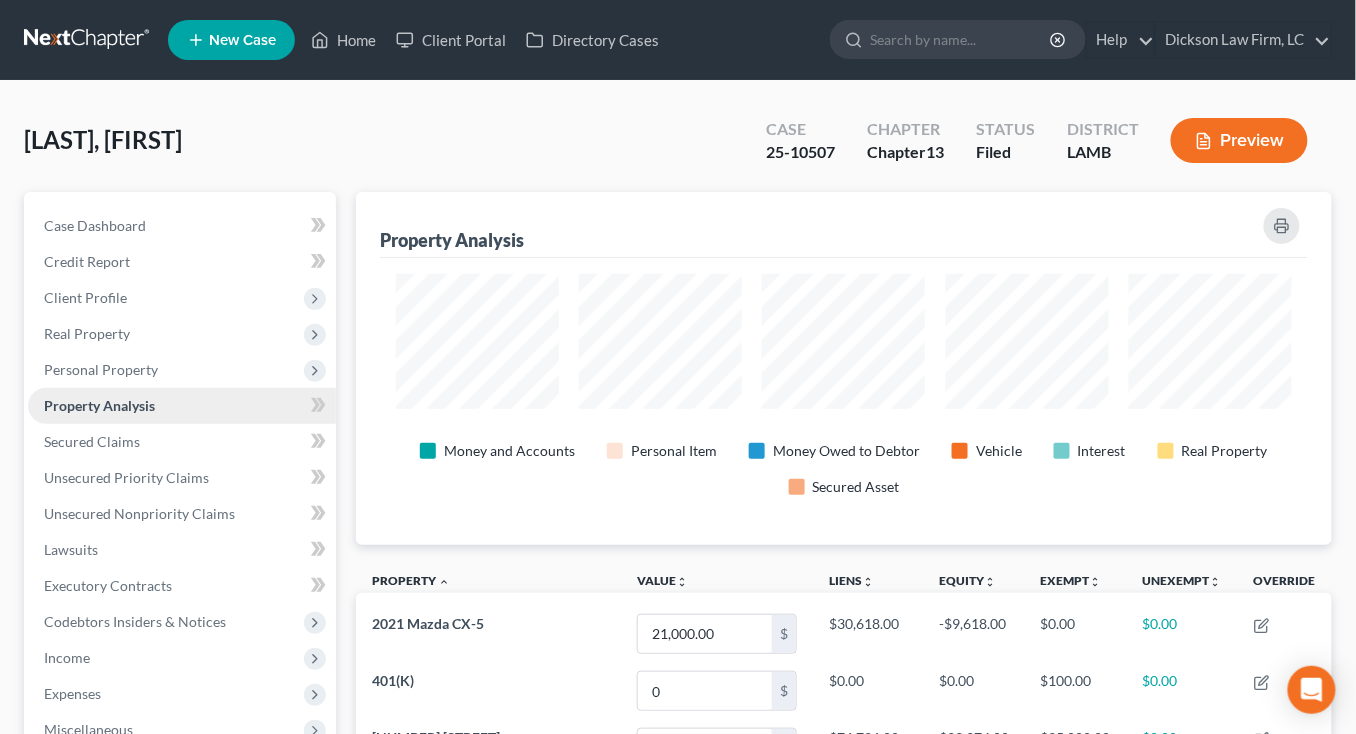 scroll, scrollTop: 999647, scrollLeft: 999023, axis: both 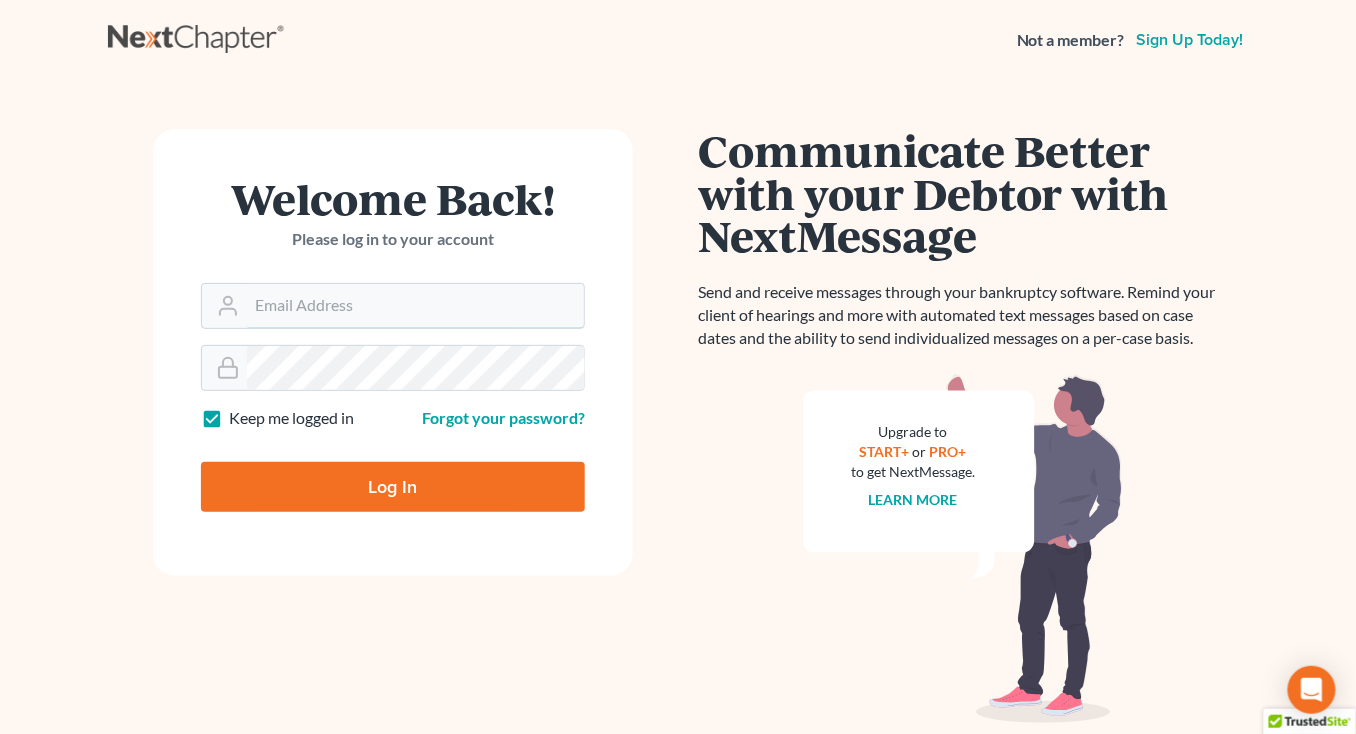 type on "mdd@dicksonlawfirm.com" 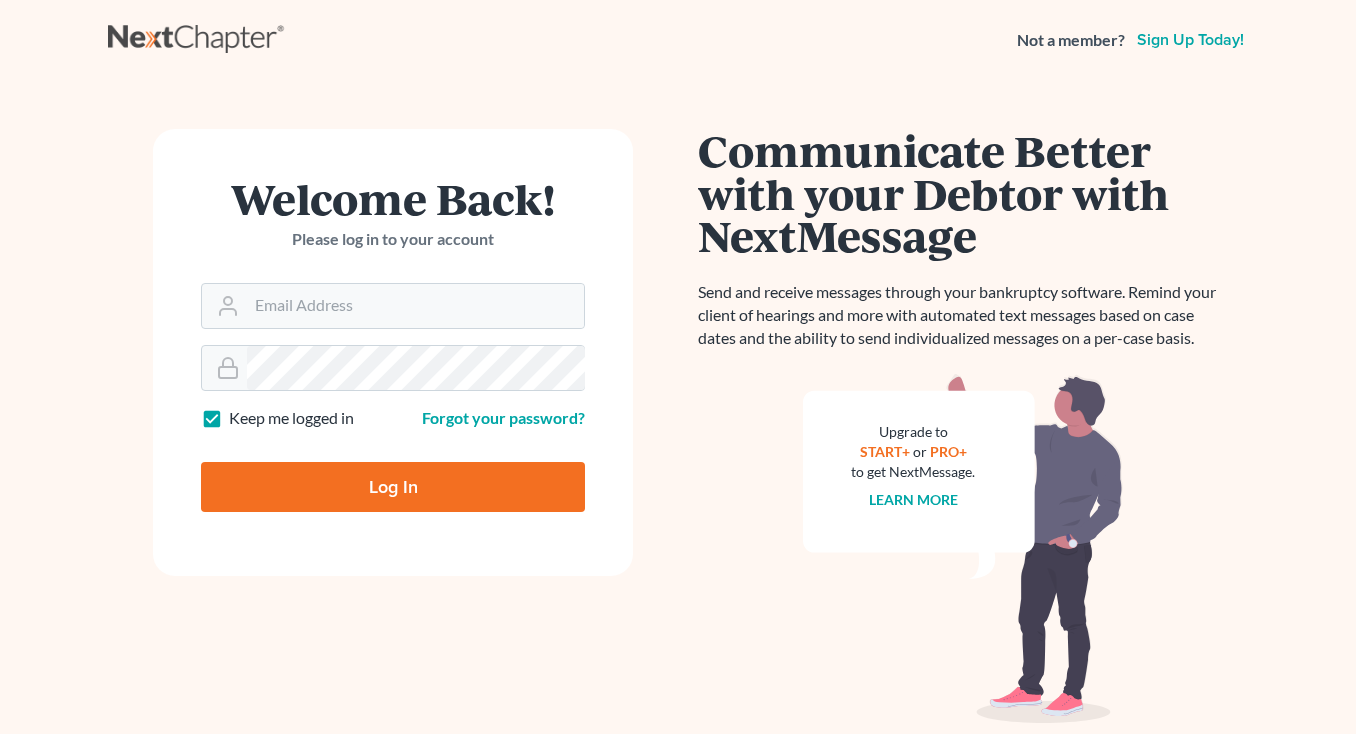 scroll, scrollTop: 0, scrollLeft: 0, axis: both 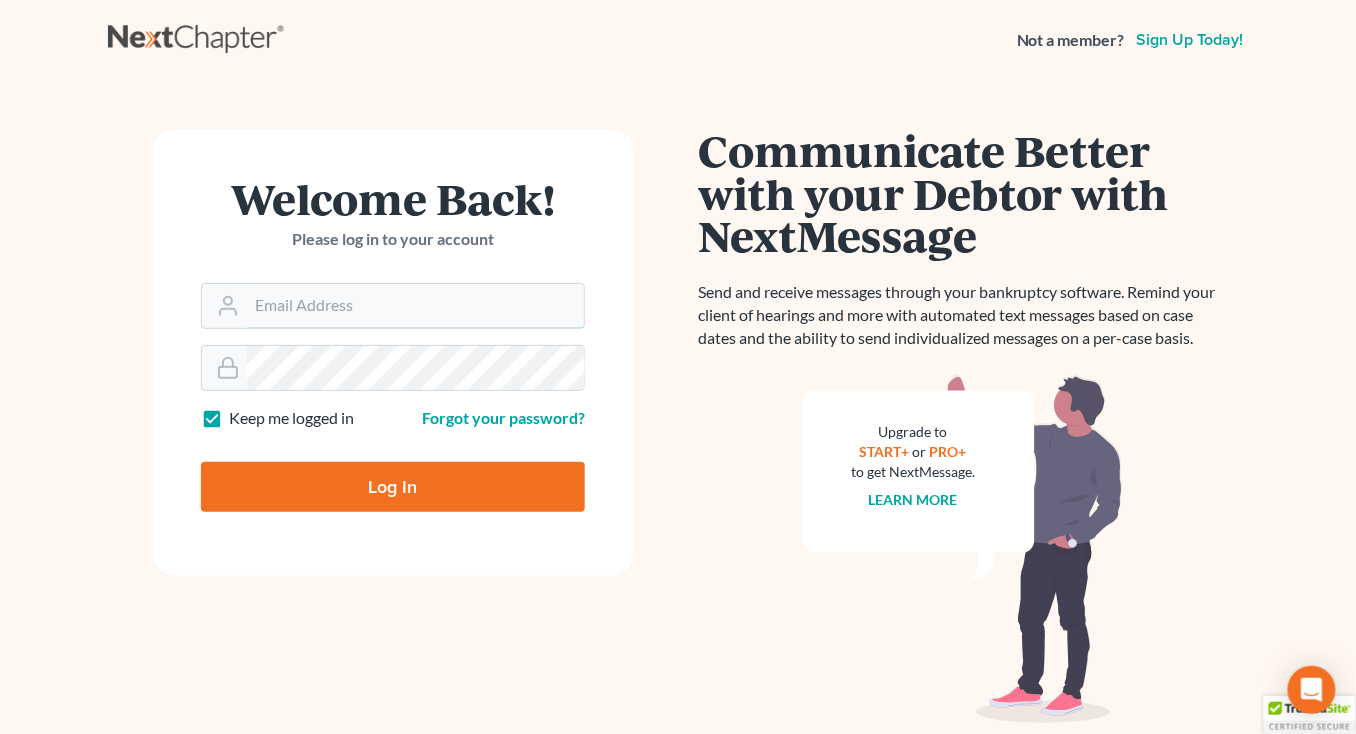 type on "[EMAIL]" 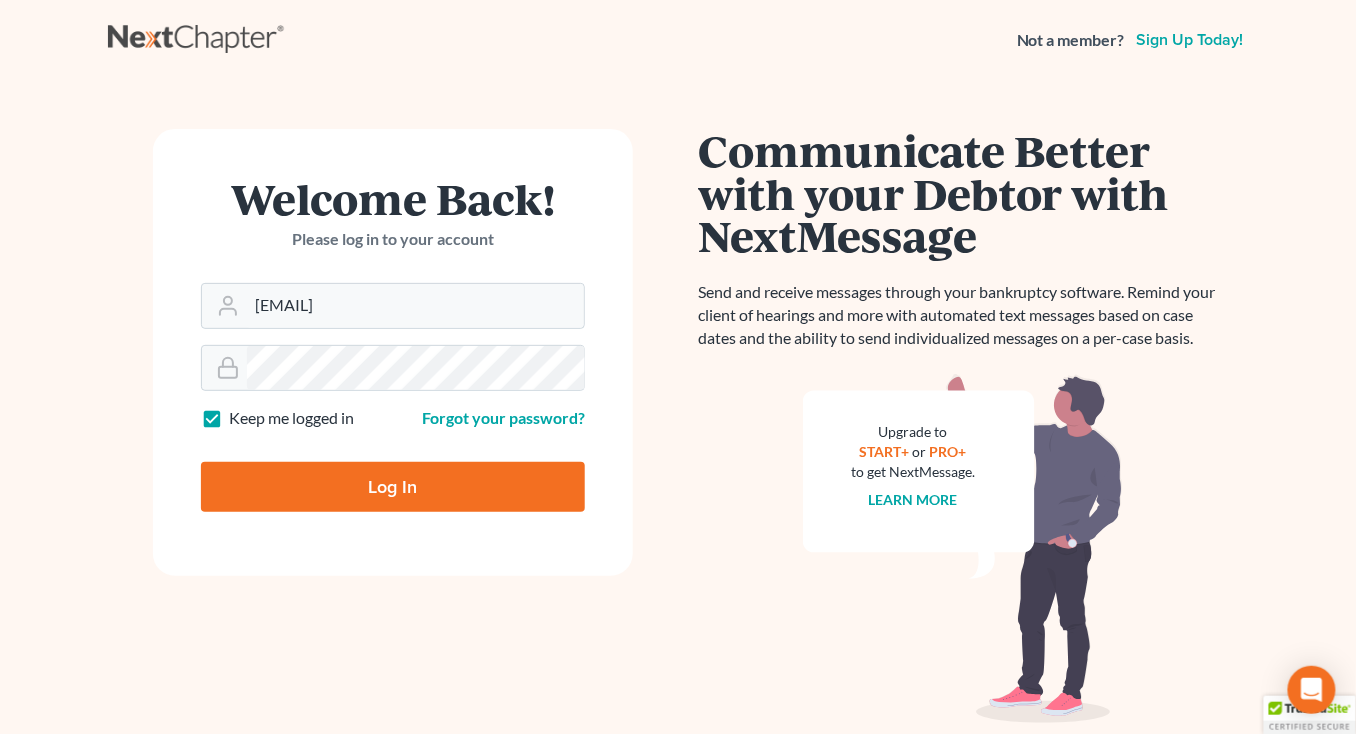click on "Log In" at bounding box center [393, 487] 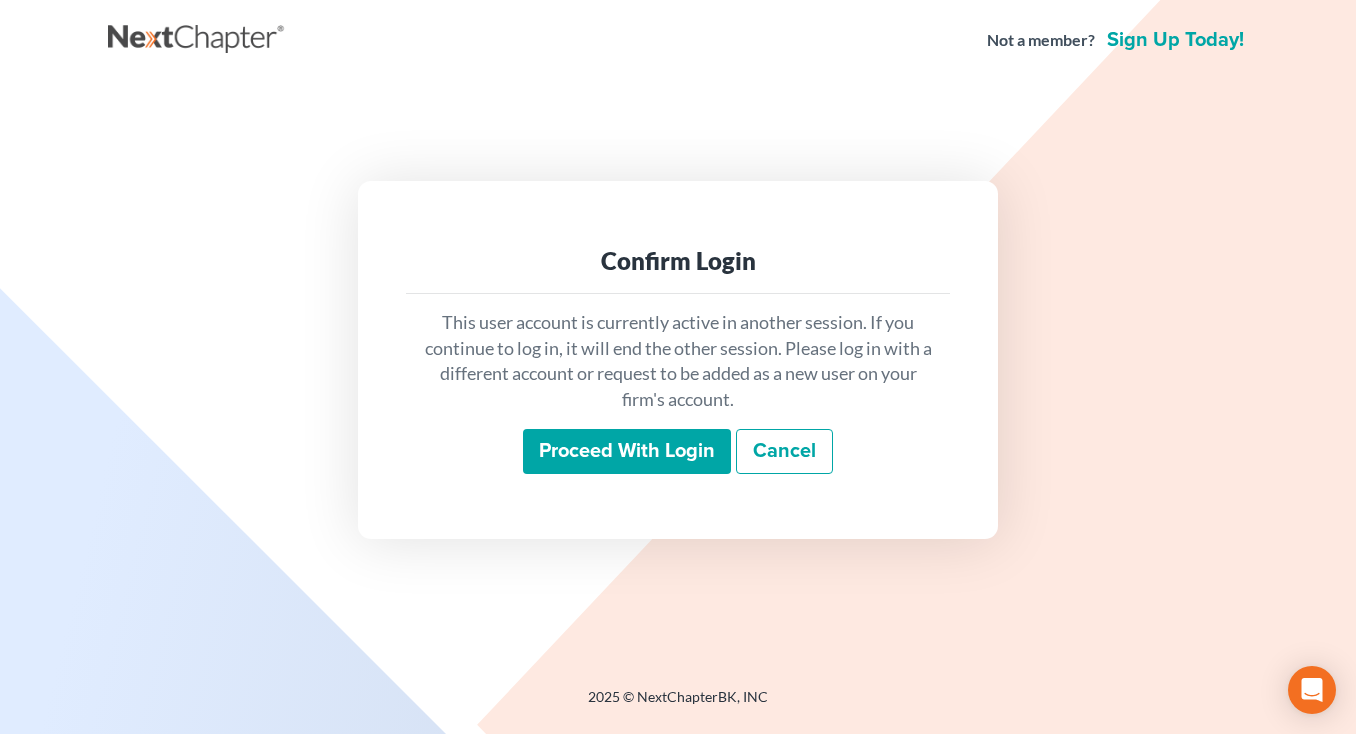 scroll, scrollTop: 0, scrollLeft: 0, axis: both 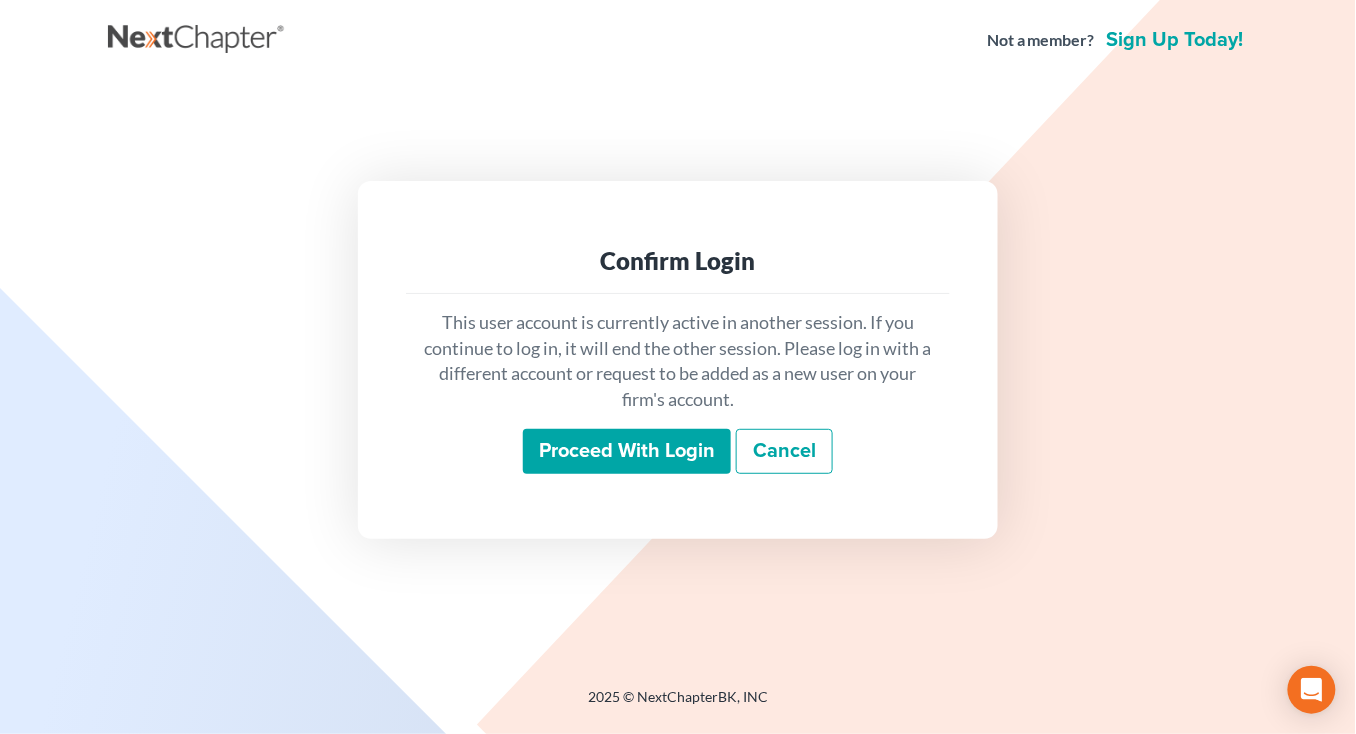 click on "Proceed with login" at bounding box center (627, 452) 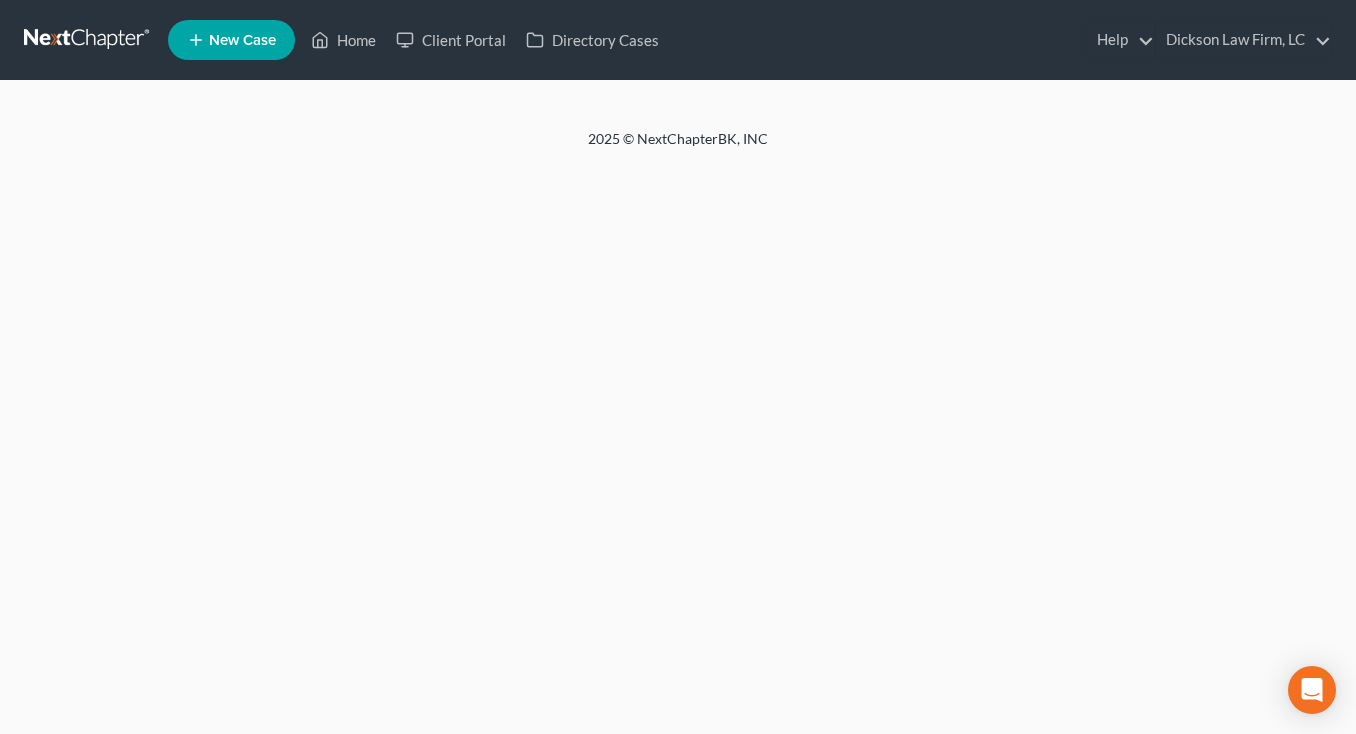 scroll, scrollTop: 0, scrollLeft: 0, axis: both 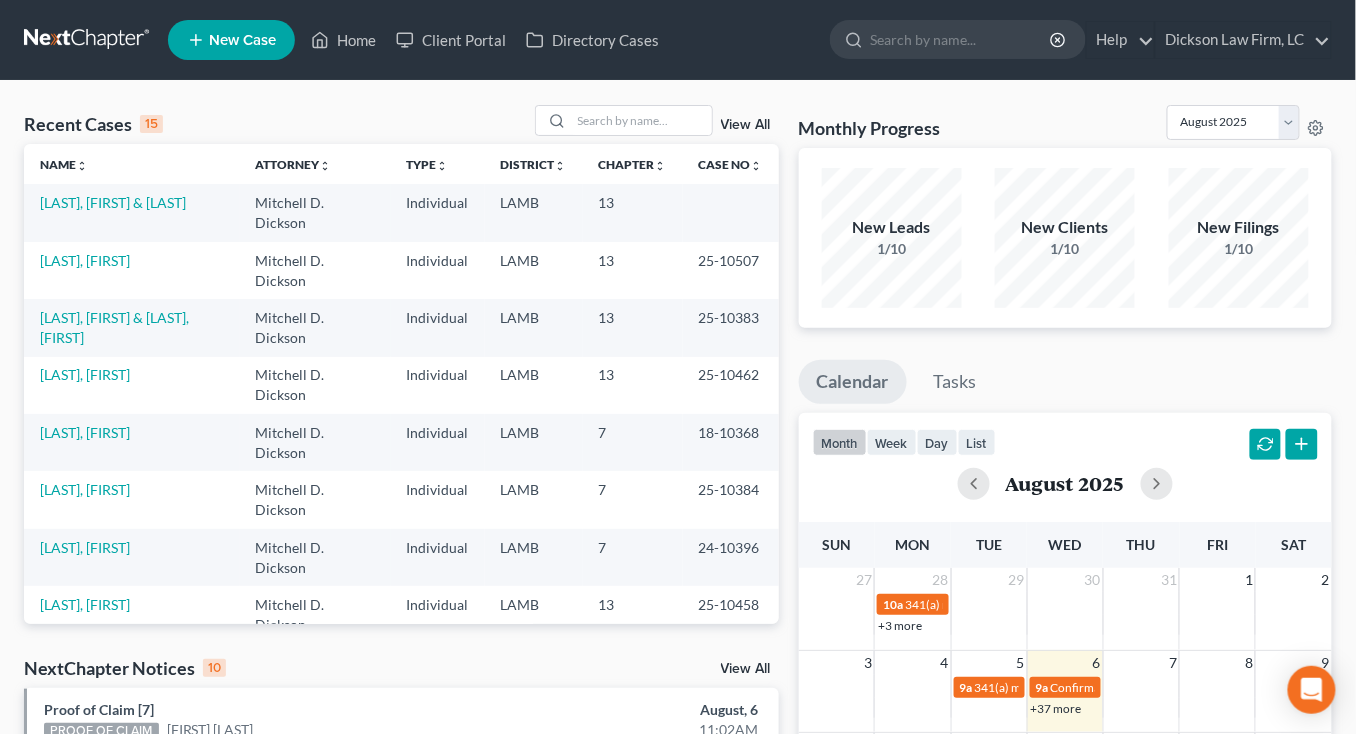 click at bounding box center [88, 40] 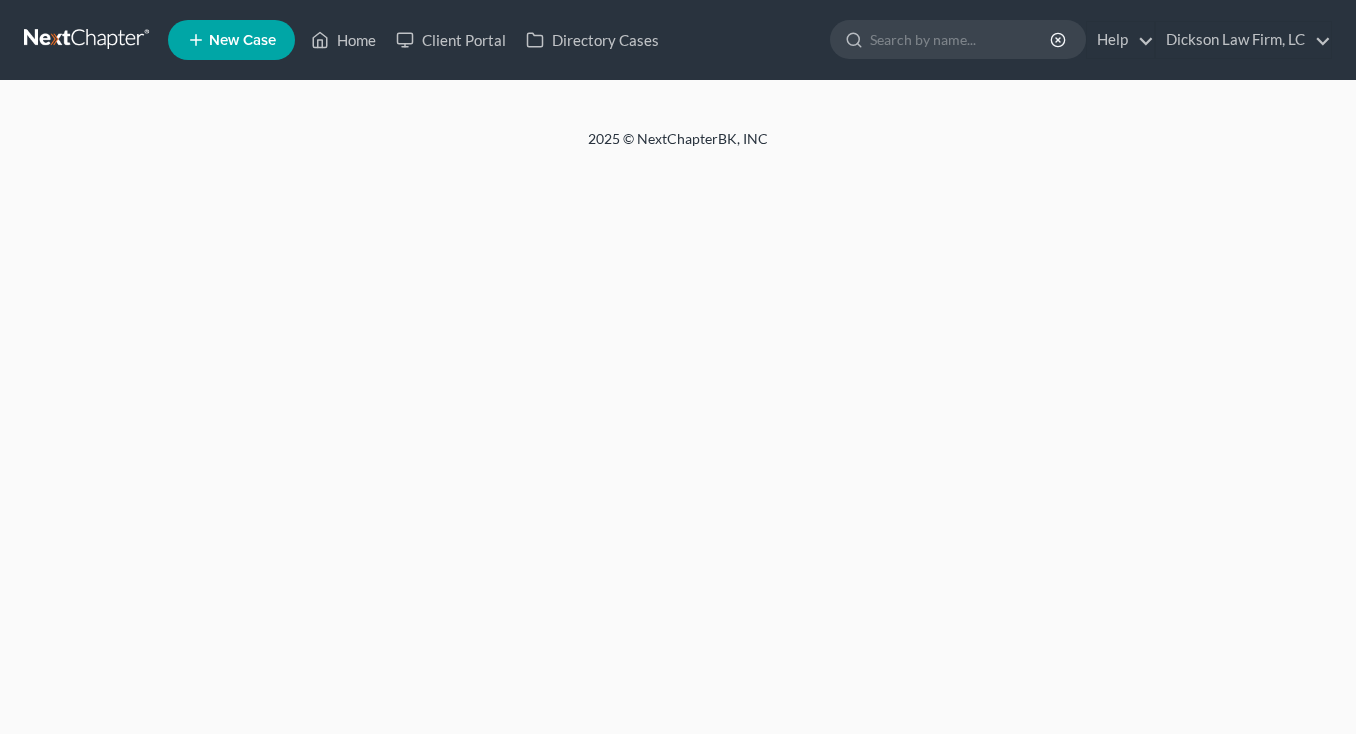 scroll, scrollTop: 0, scrollLeft: 0, axis: both 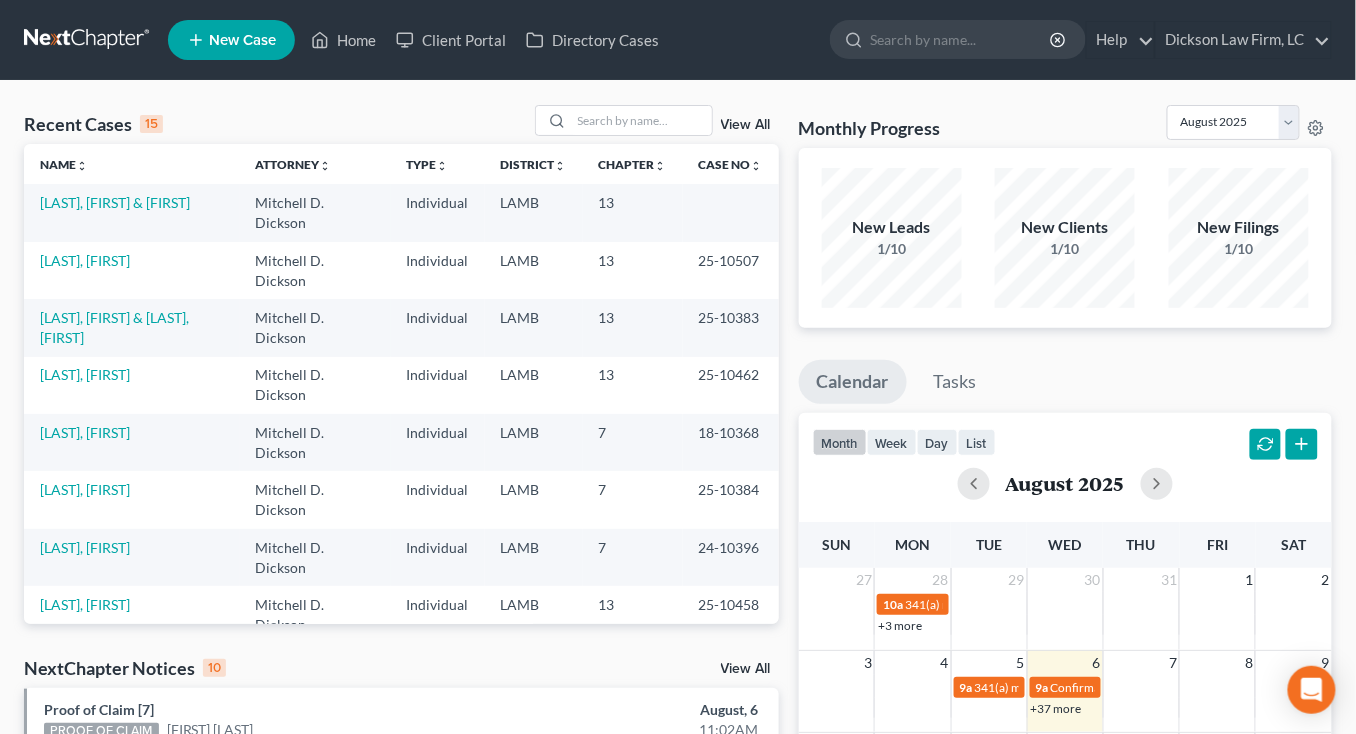 drag, startPoint x: 629, startPoint y: 449, endPoint x: 603, endPoint y: 428, distance: 33.42155 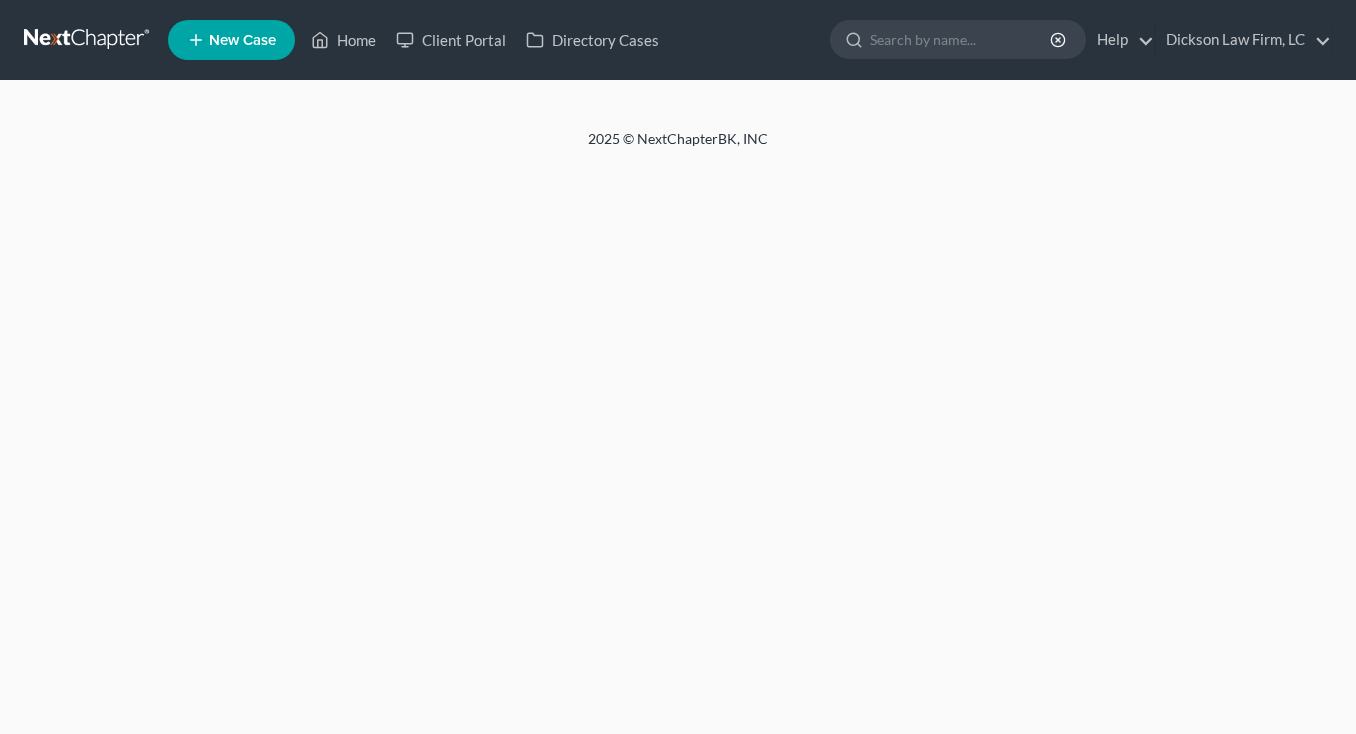 scroll, scrollTop: 0, scrollLeft: 0, axis: both 